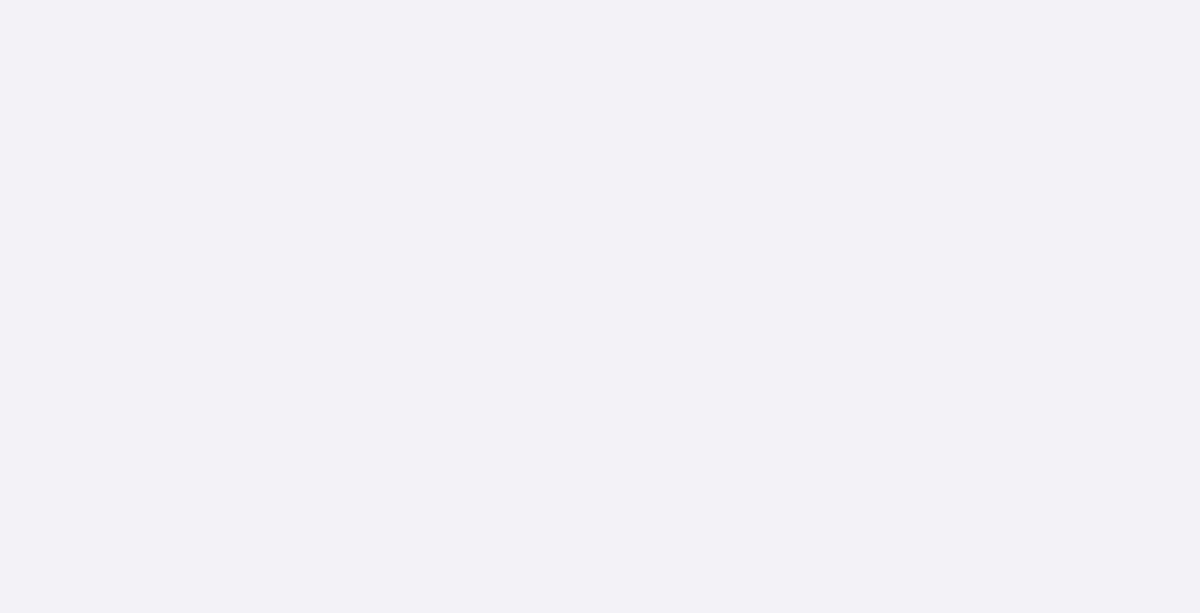 scroll, scrollTop: 0, scrollLeft: 0, axis: both 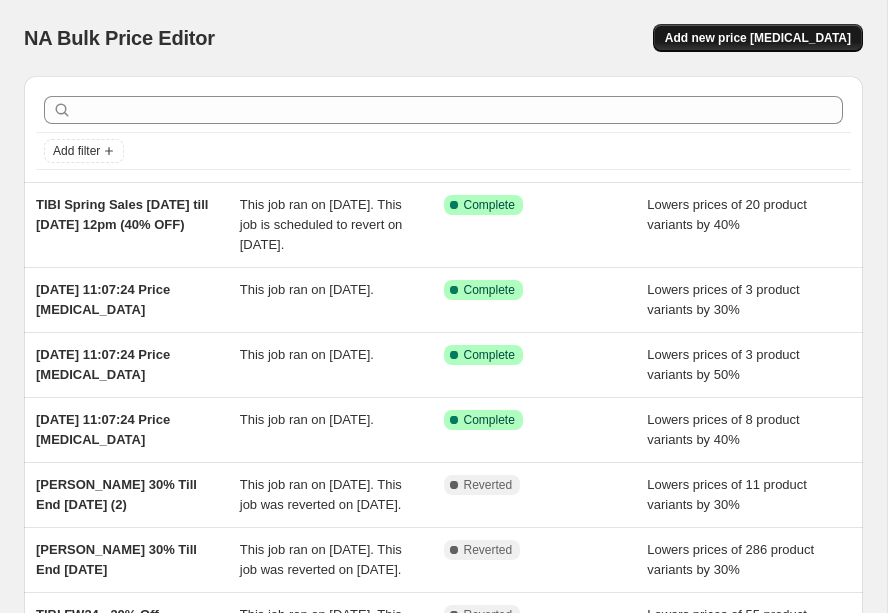click on "Add new price [MEDICAL_DATA]" at bounding box center [758, 38] 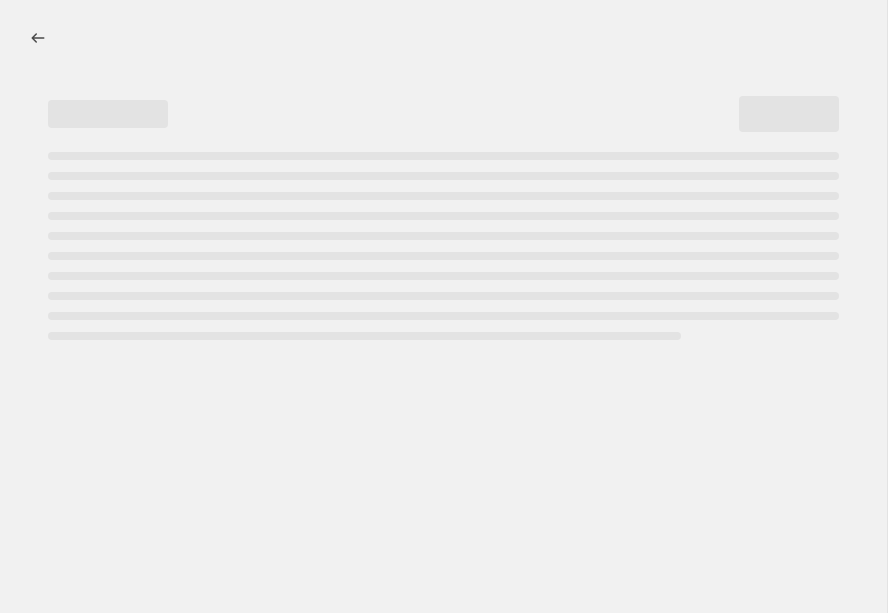select on "percentage" 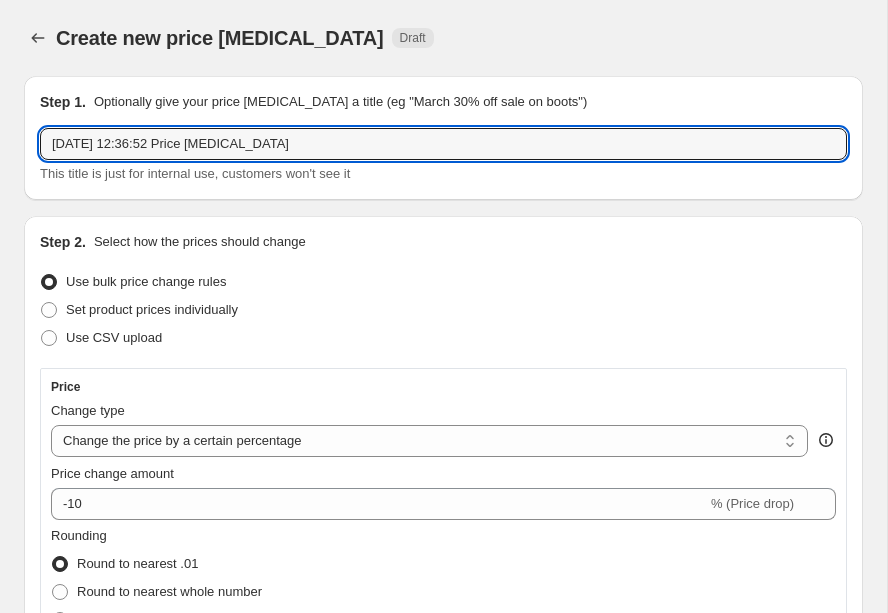 drag, startPoint x: 360, startPoint y: 144, endPoint x: -5, endPoint y: 127, distance: 365.3957 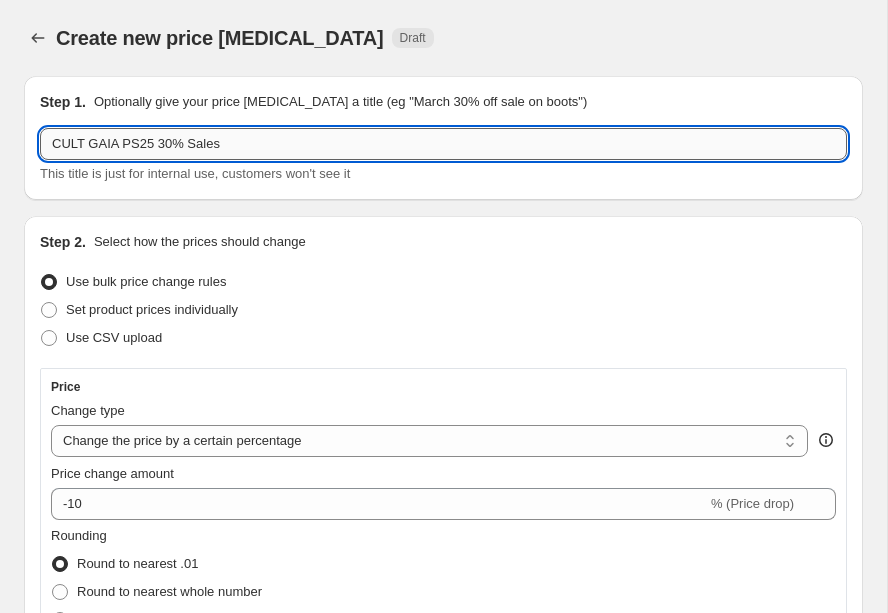 click on "CULT GAIA PS25 30% Sales" at bounding box center [443, 144] 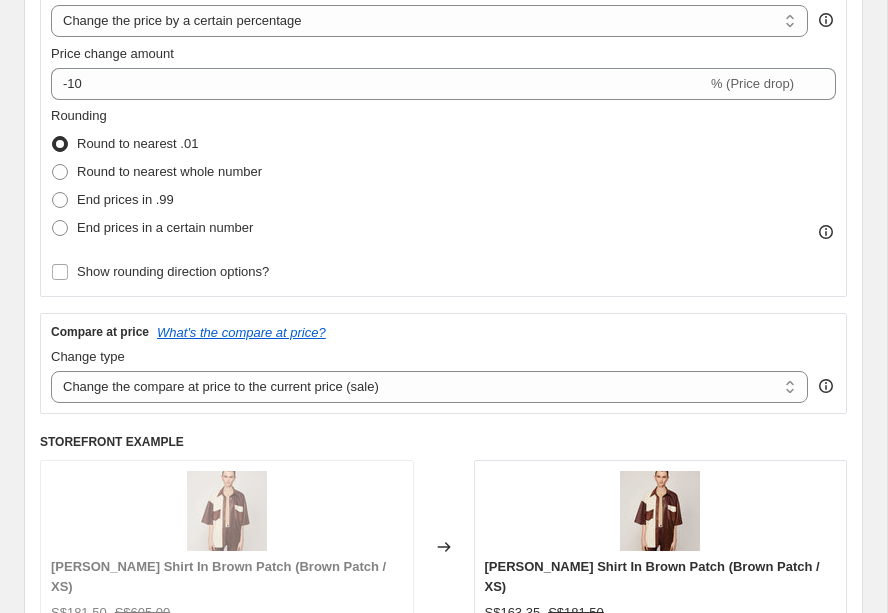 scroll, scrollTop: 359, scrollLeft: 0, axis: vertical 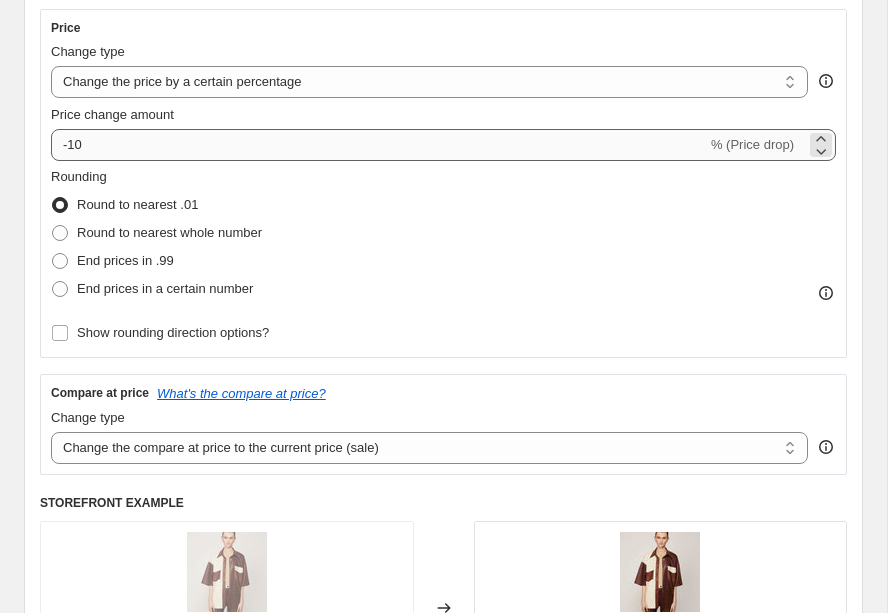 type on "CULT GAIA PS25 30% Sales (Apparel)" 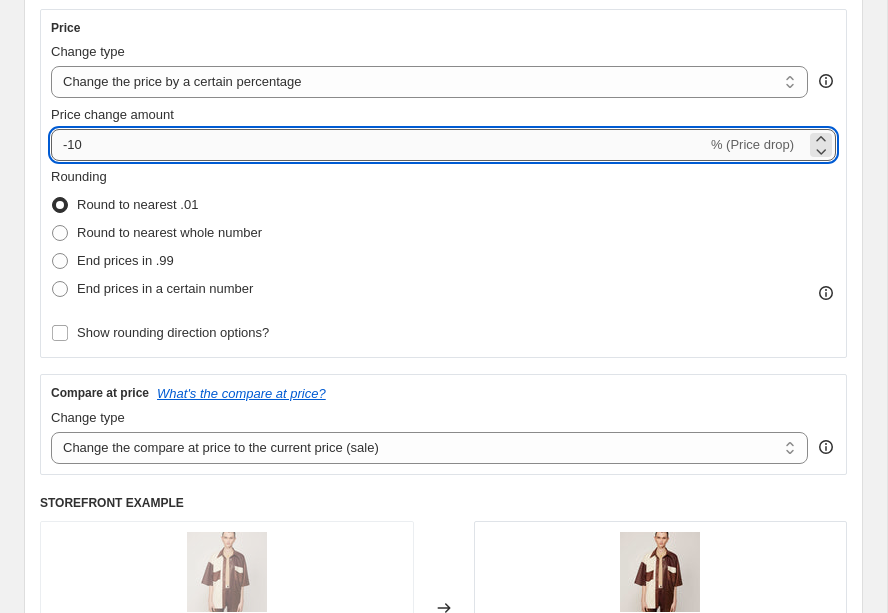 click on "-10" at bounding box center [379, 145] 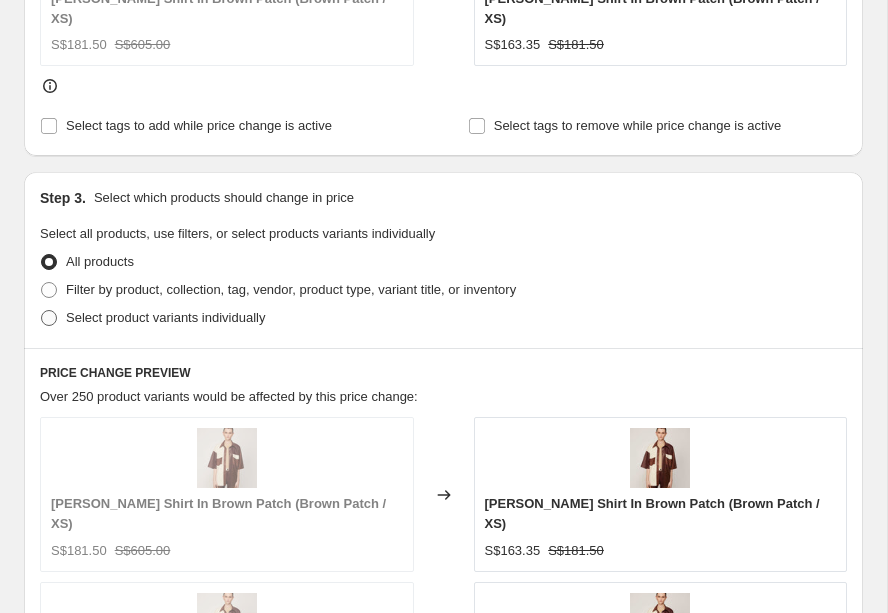 scroll, scrollTop: 1005, scrollLeft: 0, axis: vertical 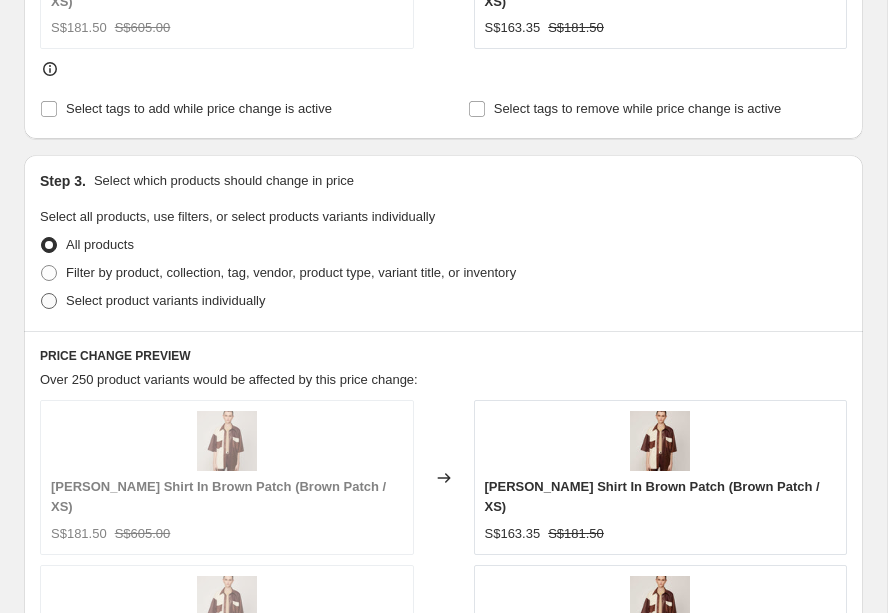 type on "-30" 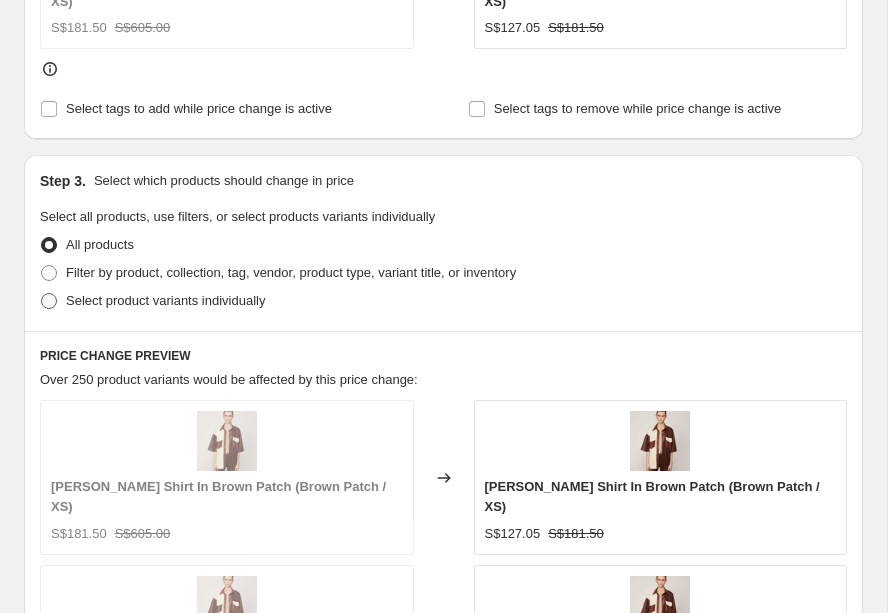 click on "Select product variants individually" at bounding box center (165, 300) 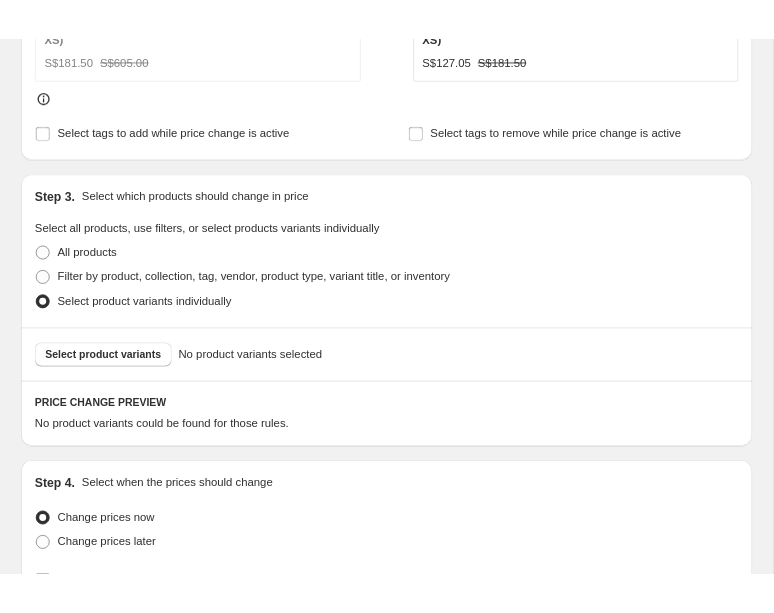 scroll, scrollTop: 943, scrollLeft: 0, axis: vertical 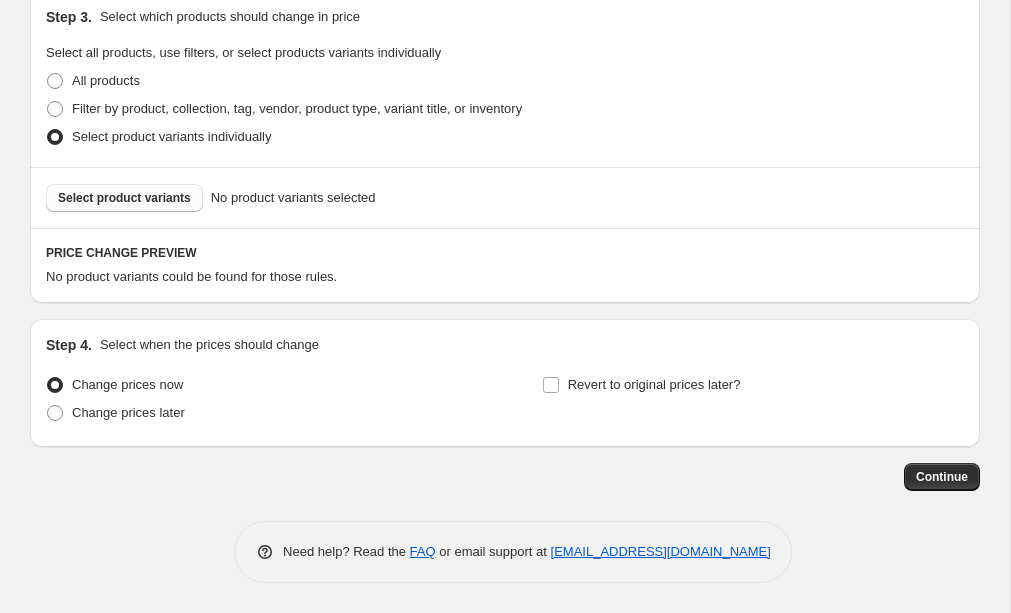 click on "Select product variants" at bounding box center (124, 198) 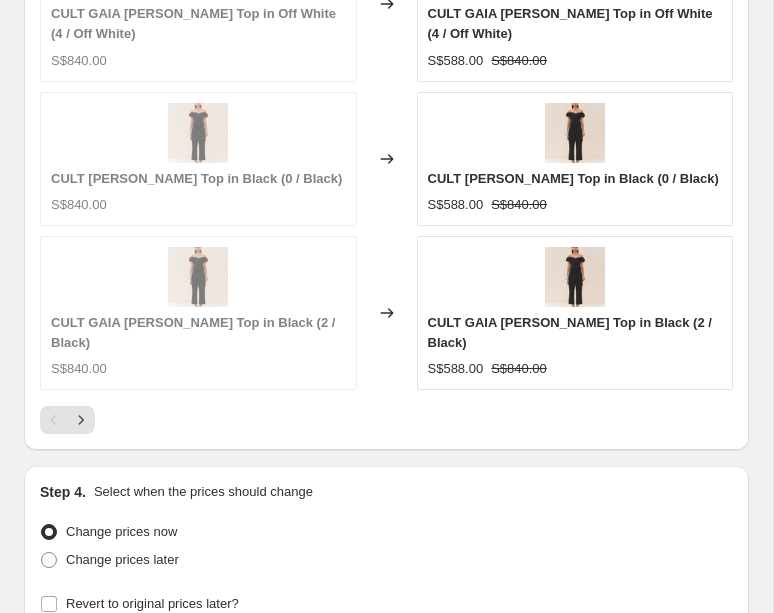 scroll, scrollTop: 1907, scrollLeft: 0, axis: vertical 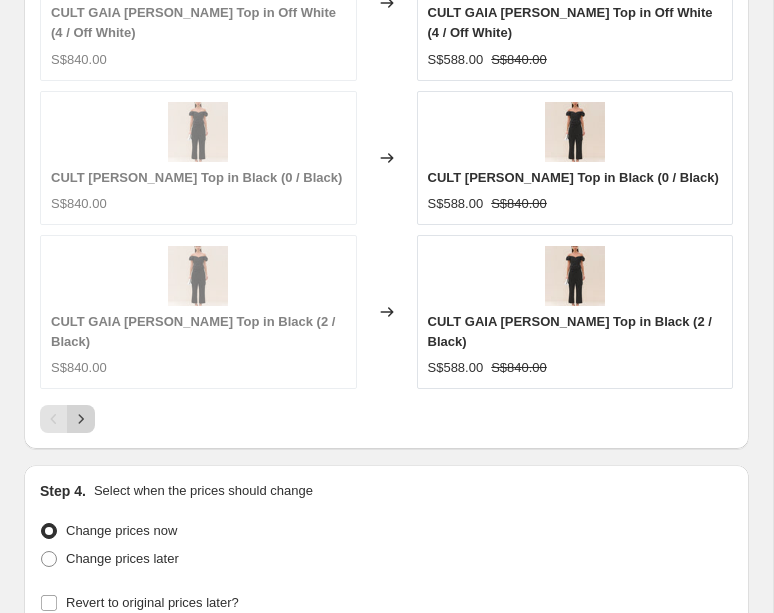 click 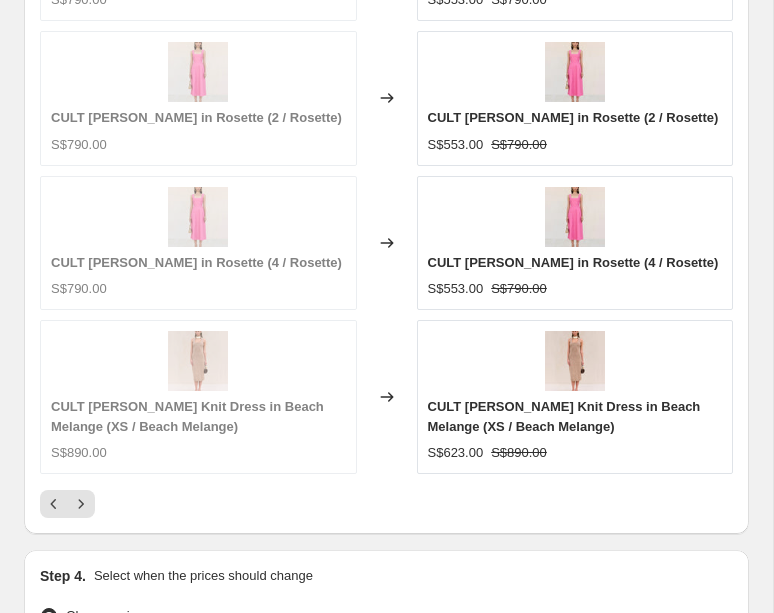 scroll, scrollTop: 1832, scrollLeft: 0, axis: vertical 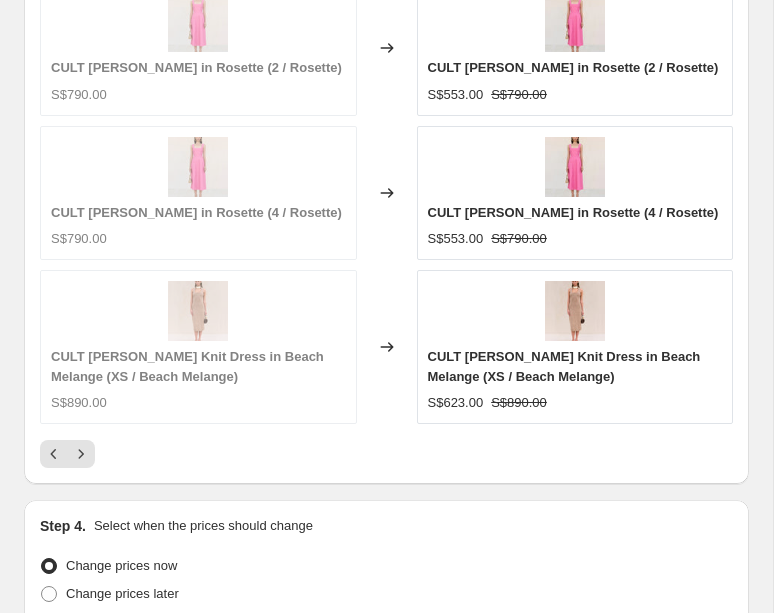 click 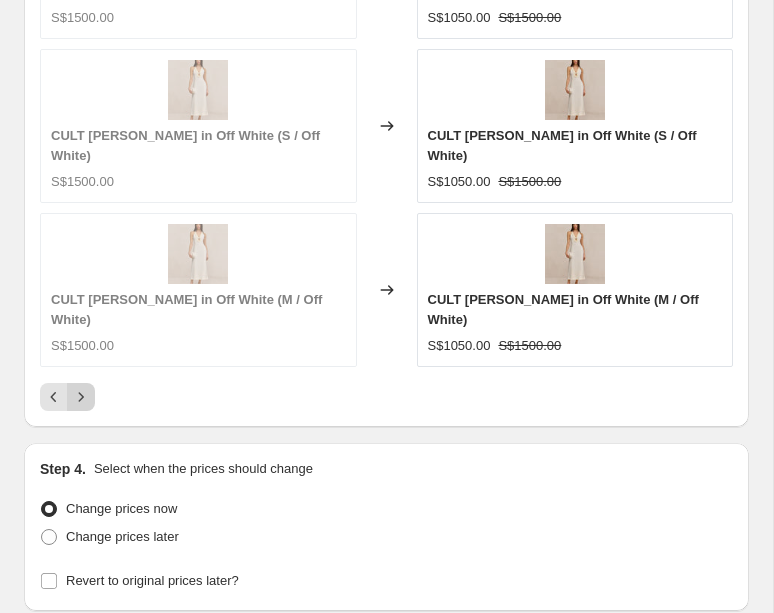 click 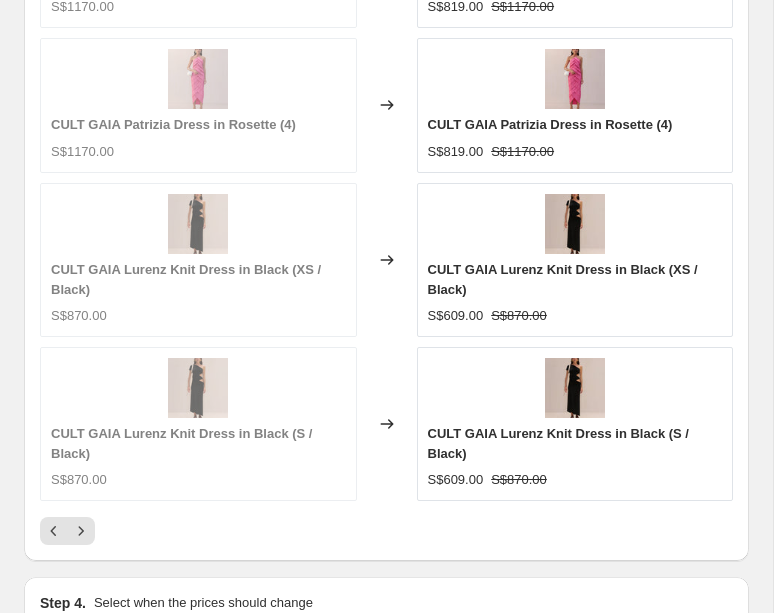 scroll, scrollTop: 1759, scrollLeft: 0, axis: vertical 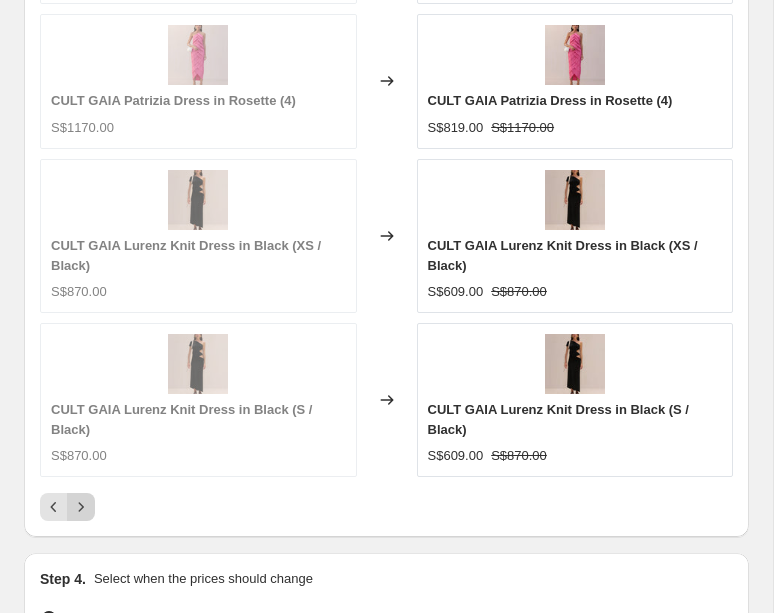 click 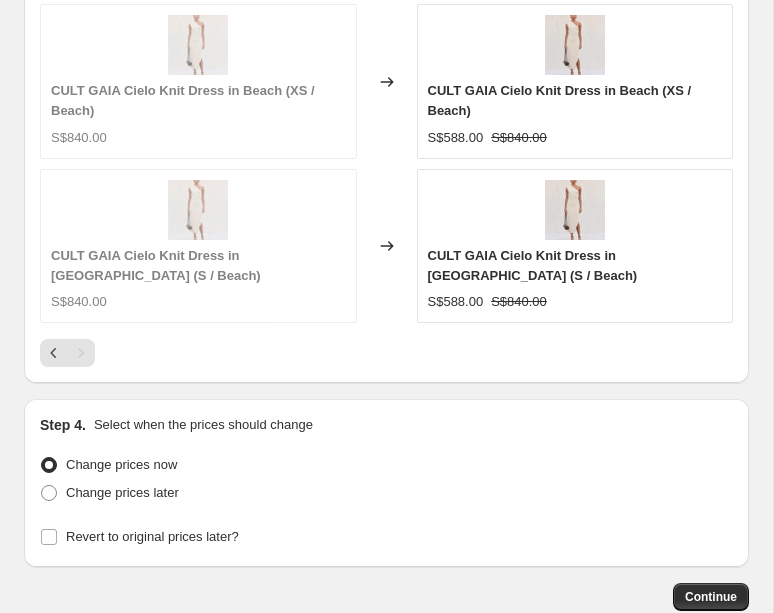 scroll, scrollTop: 1620, scrollLeft: 0, axis: vertical 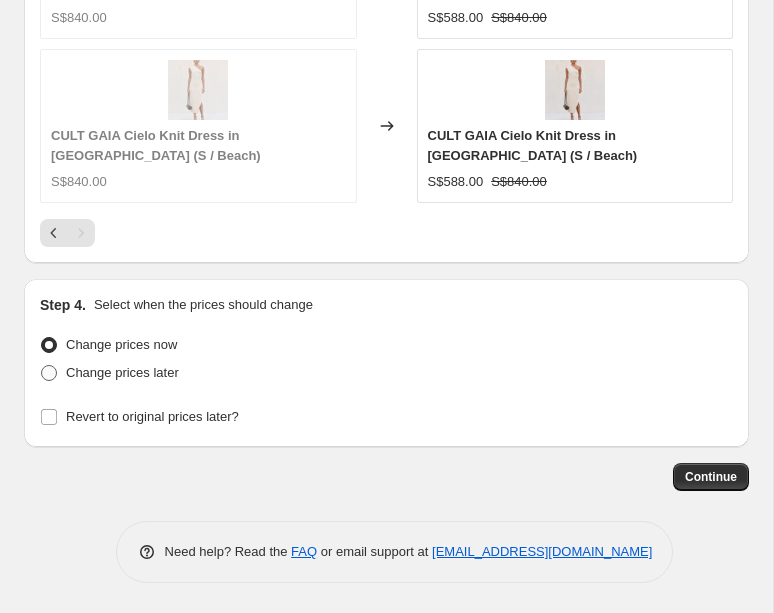 click on "Change prices later" at bounding box center (122, 372) 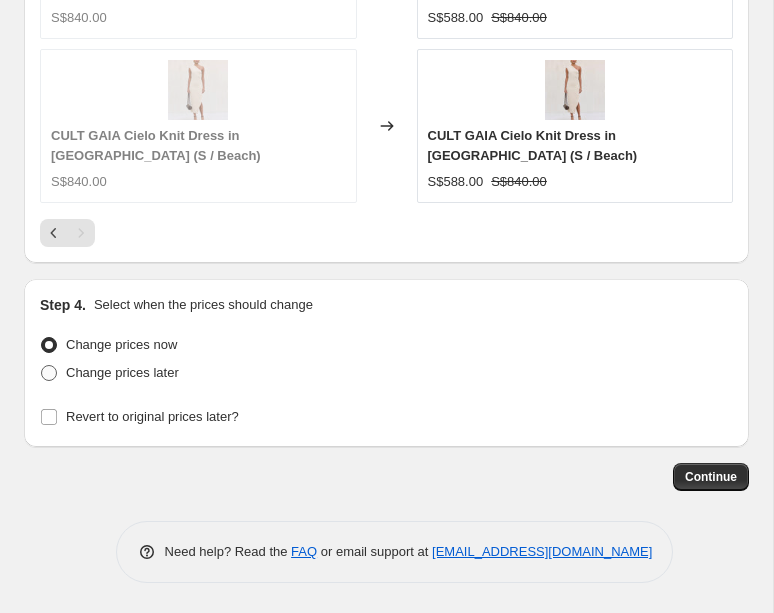 radio on "true" 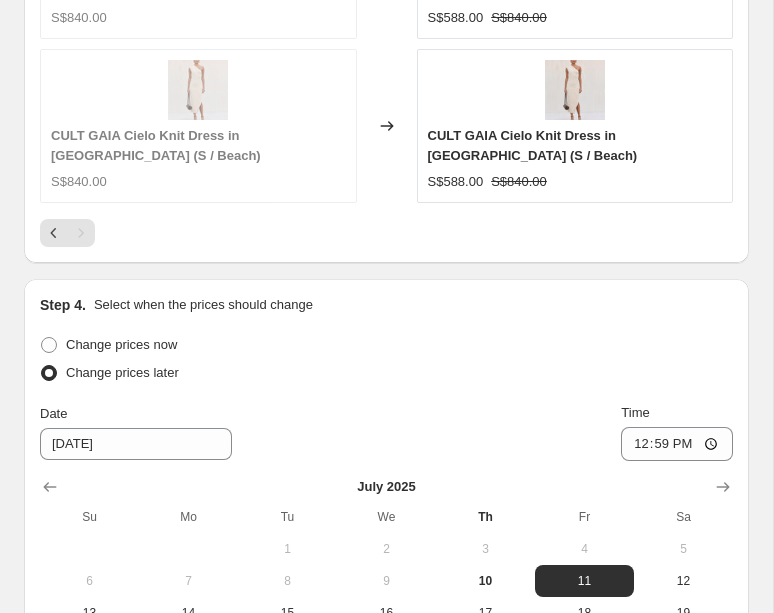 scroll, scrollTop: 1962, scrollLeft: 0, axis: vertical 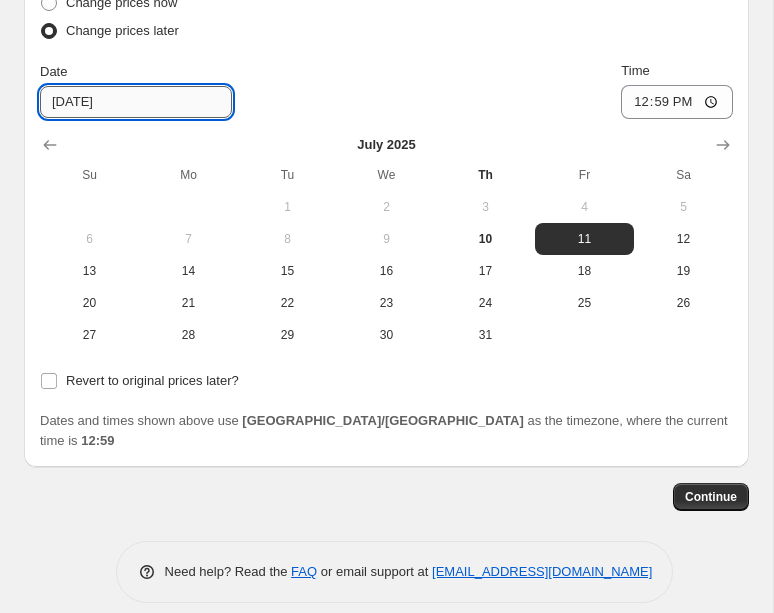 click on "[DATE]" at bounding box center [136, 102] 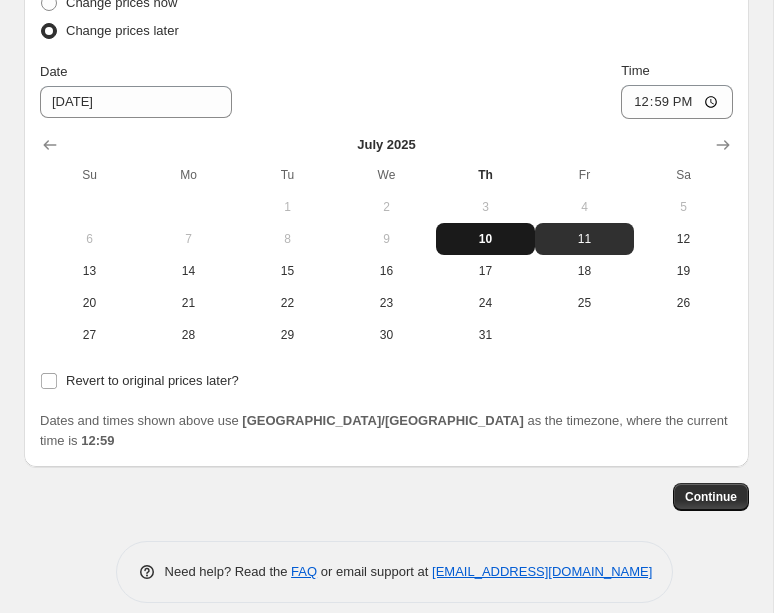 click on "10" at bounding box center [485, 239] 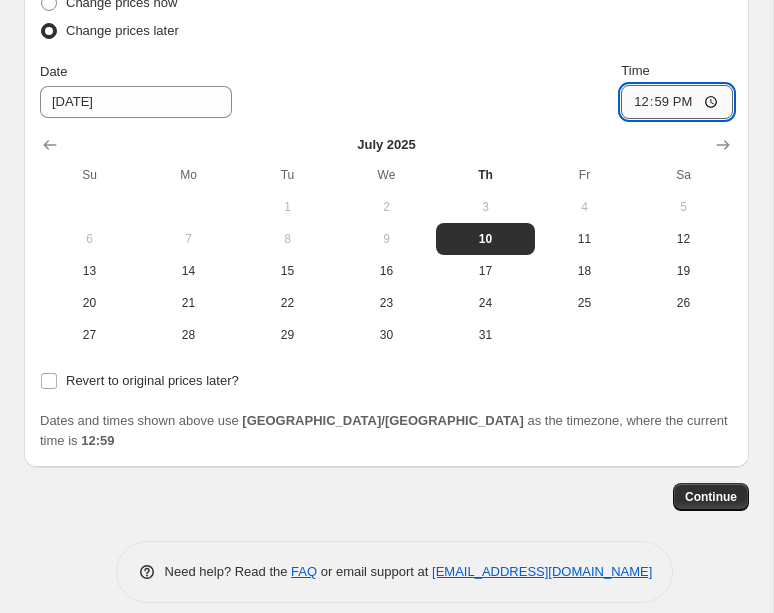 click on "12:59" at bounding box center (677, 102) 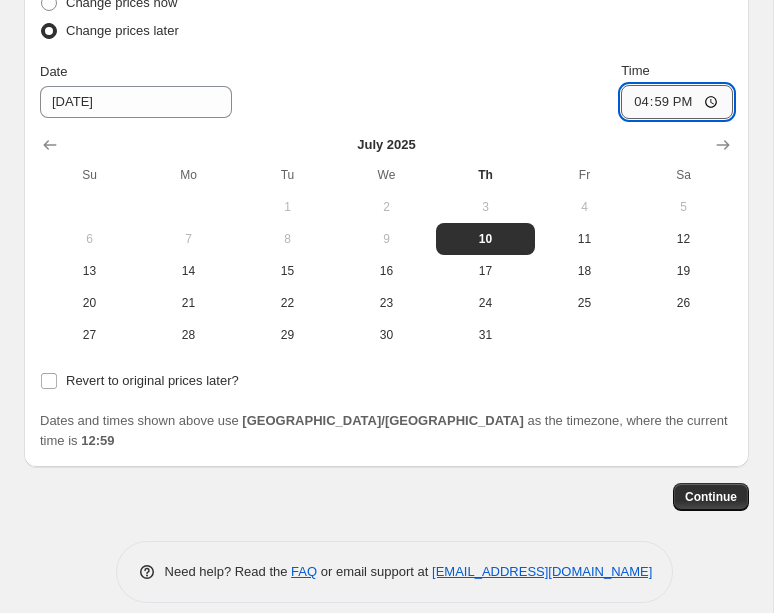 type on "16:00" 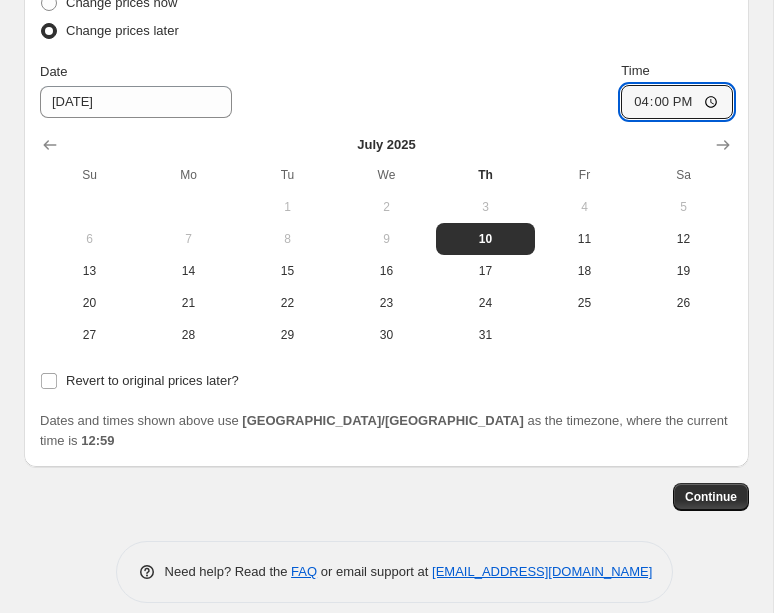 click on "Continue" at bounding box center [386, 497] 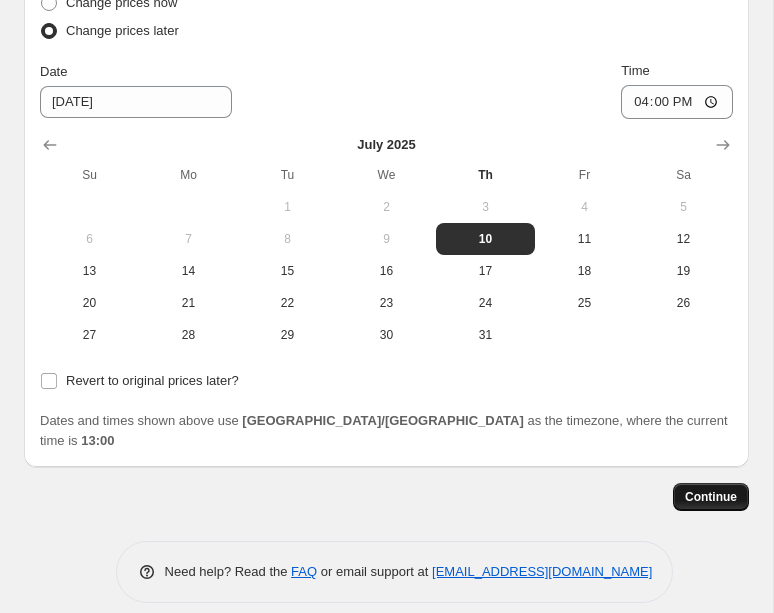 click on "Continue" at bounding box center (711, 497) 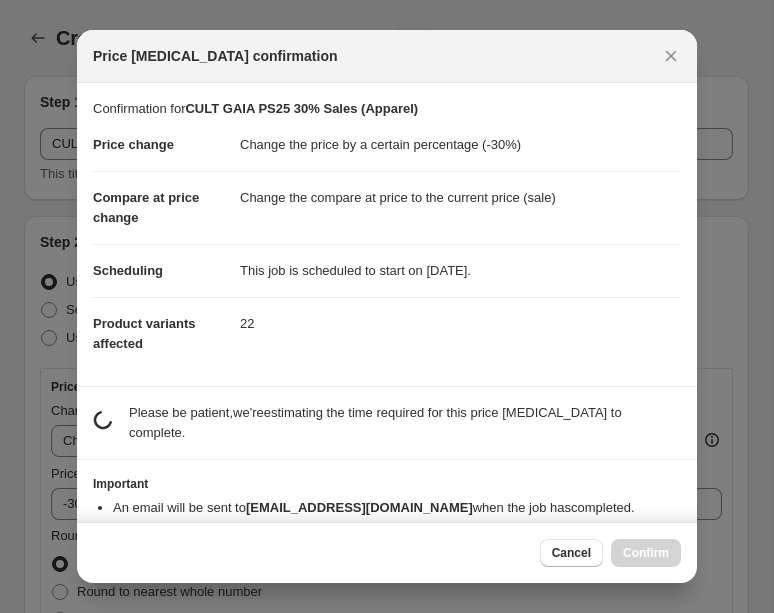 scroll, scrollTop: 1962, scrollLeft: 0, axis: vertical 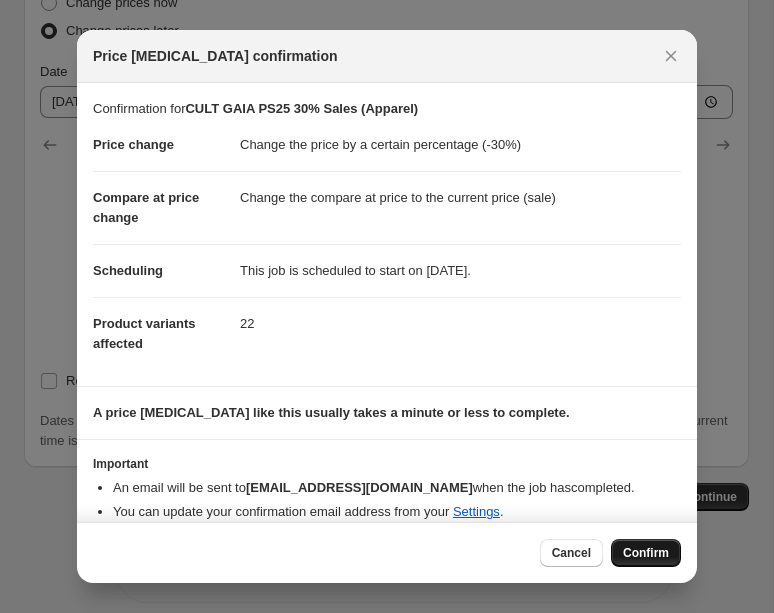 click on "Confirm" at bounding box center [646, 553] 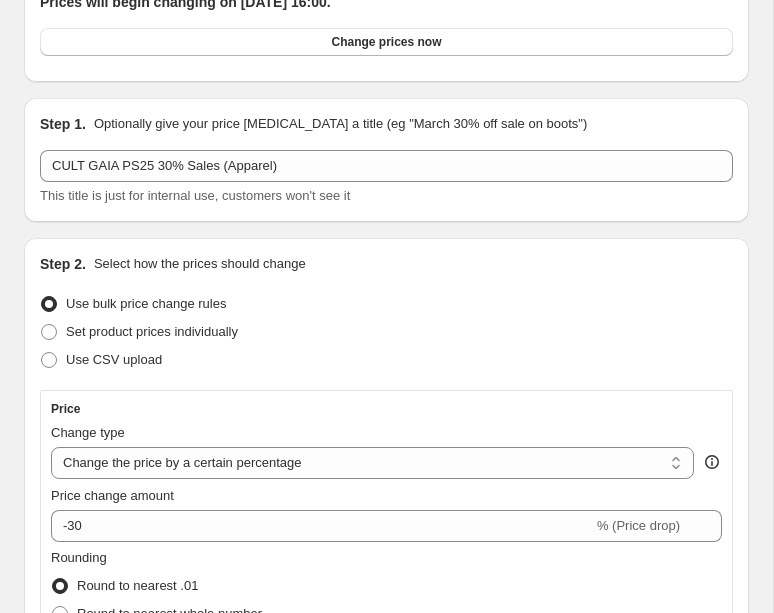 scroll, scrollTop: 6, scrollLeft: 0, axis: vertical 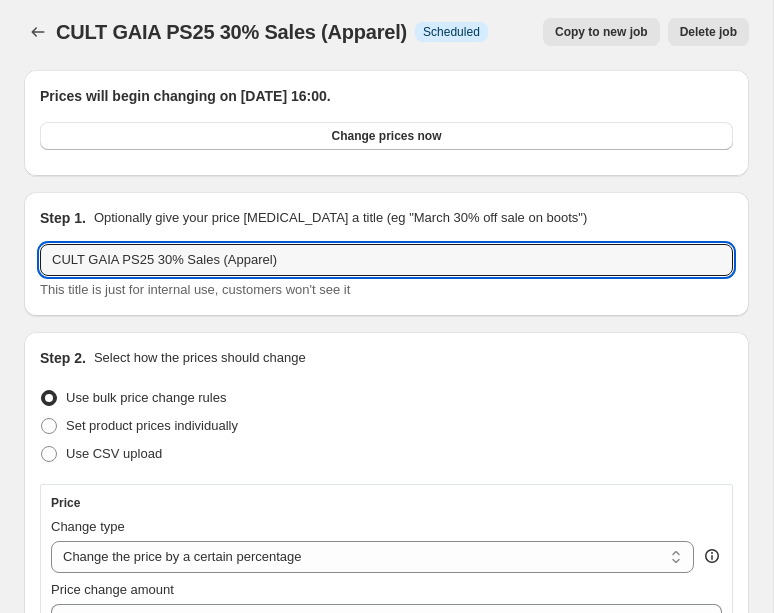 drag, startPoint x: 300, startPoint y: 266, endPoint x: -25, endPoint y: 264, distance: 325.00616 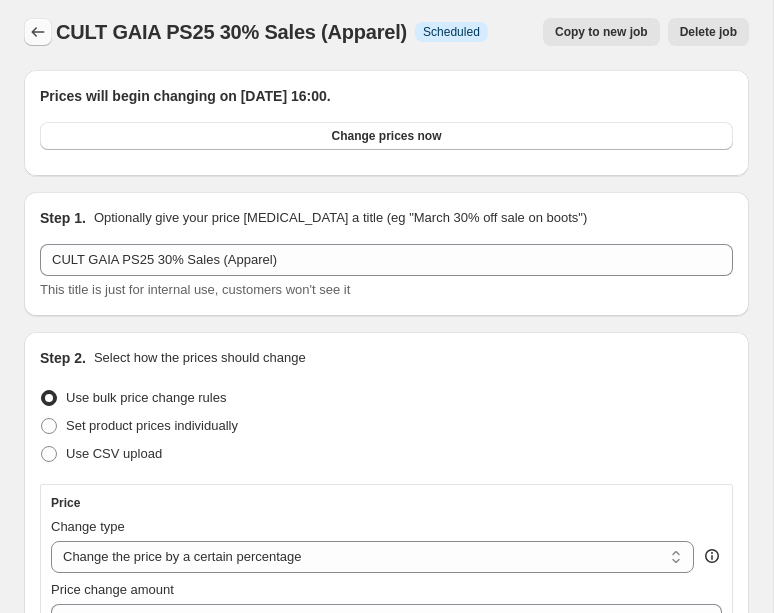 click 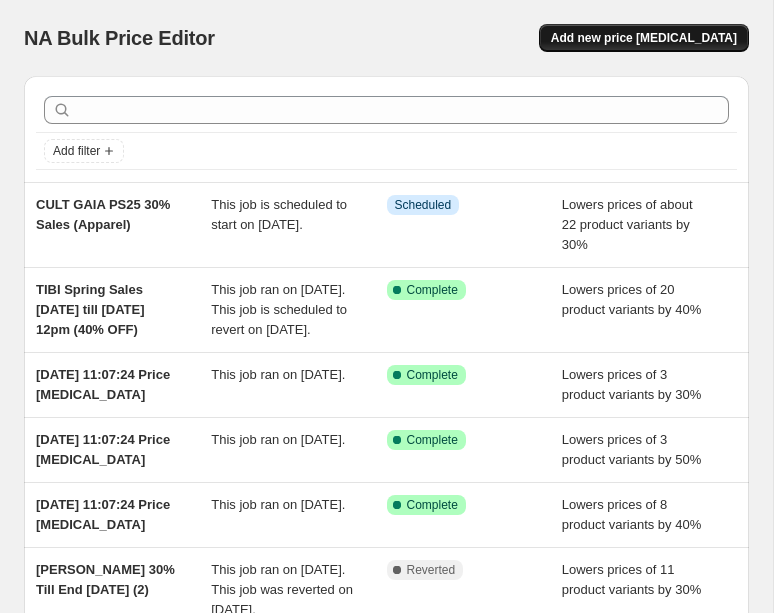 click on "Add new price [MEDICAL_DATA]" at bounding box center [644, 38] 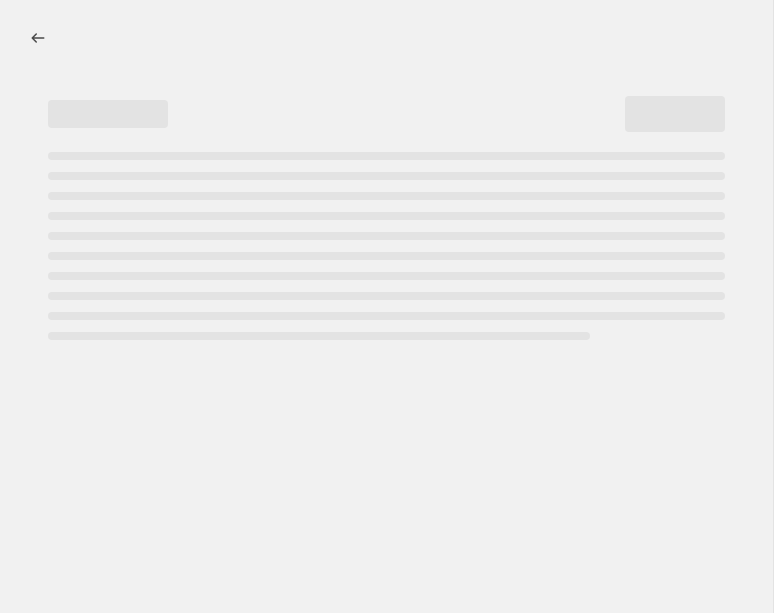 select on "percentage" 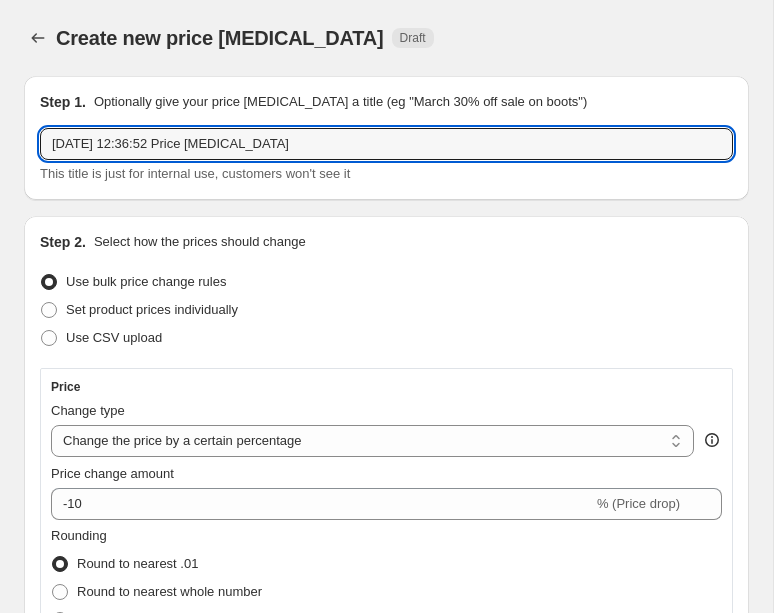 drag, startPoint x: 333, startPoint y: 137, endPoint x: 1, endPoint y: 98, distance: 334.2828 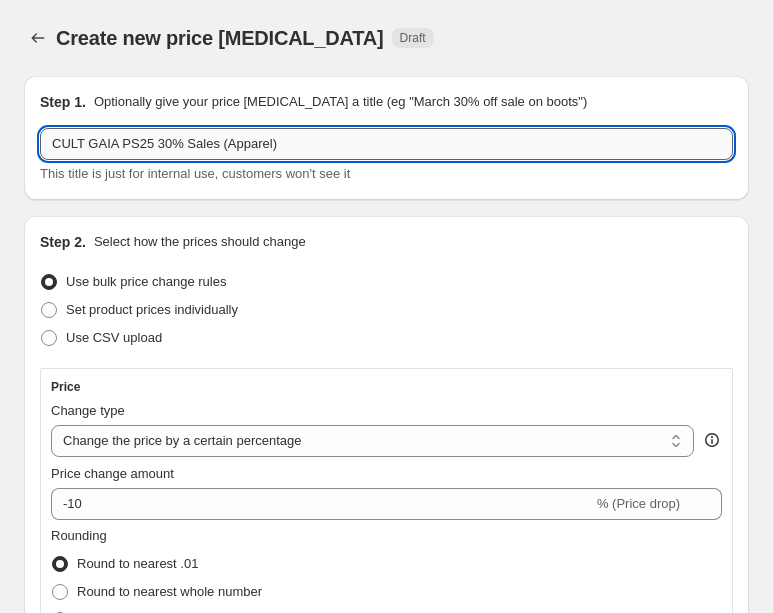 click on "CULT GAIA PS25 30% Sales (Apparel)" at bounding box center [386, 144] 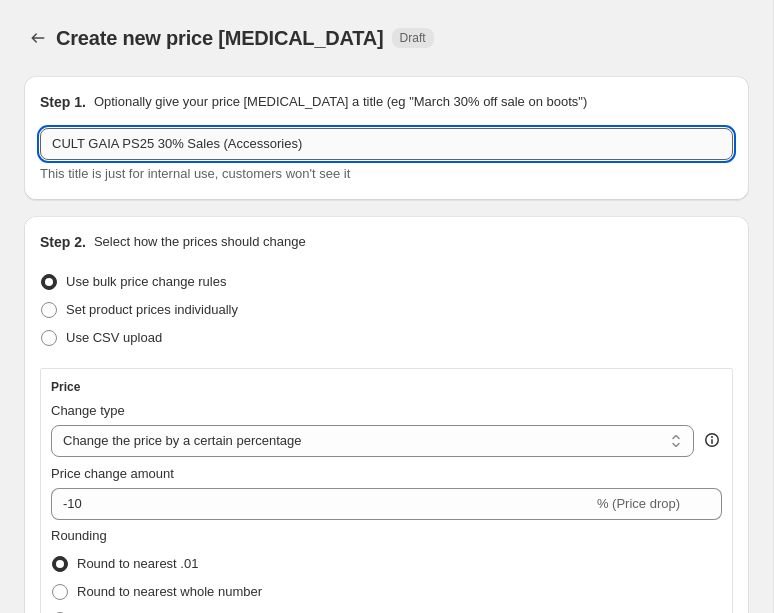 click on "CULT GAIA PS25 30% Sales (Accessories)" at bounding box center [386, 144] 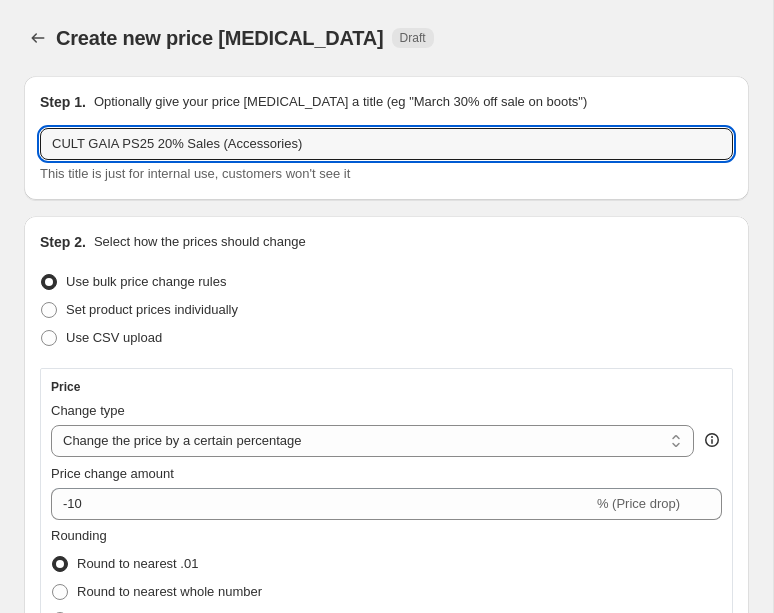type on "CULT GAIA PS25 20% Sales (Accessories)" 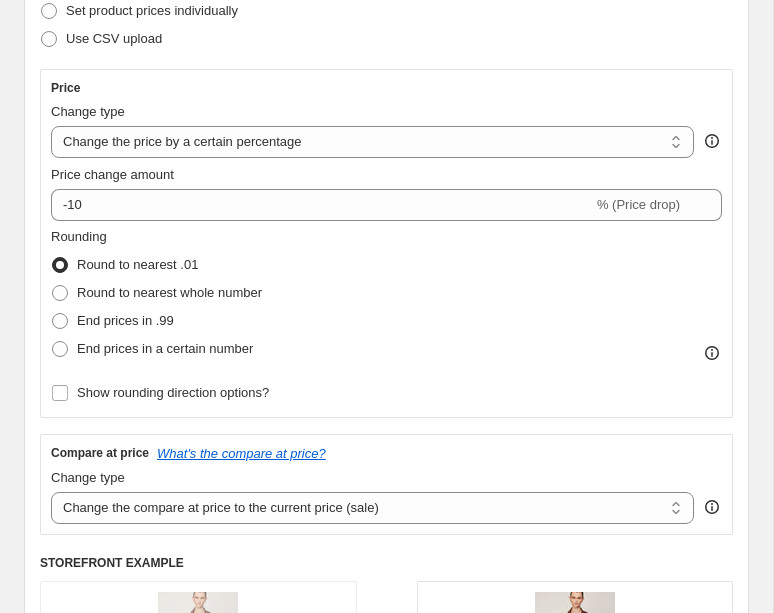 scroll, scrollTop: 261, scrollLeft: 0, axis: vertical 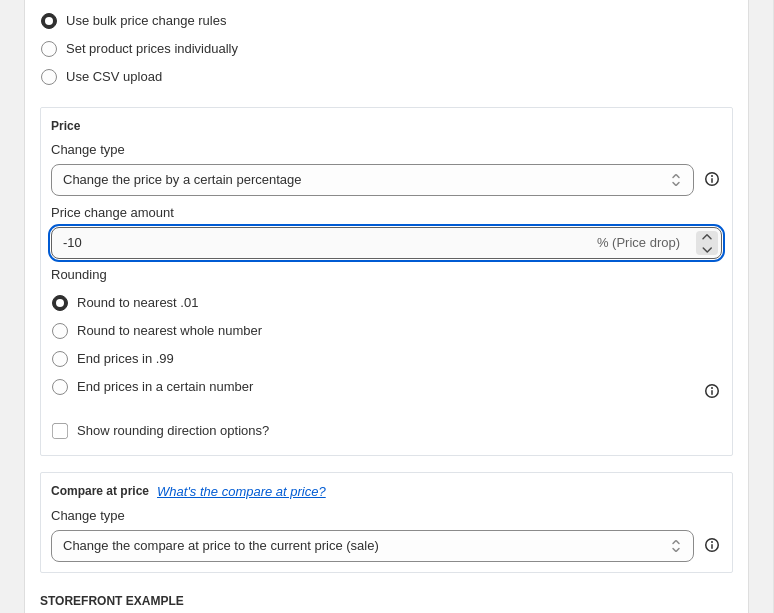click on "-10" at bounding box center (322, 243) 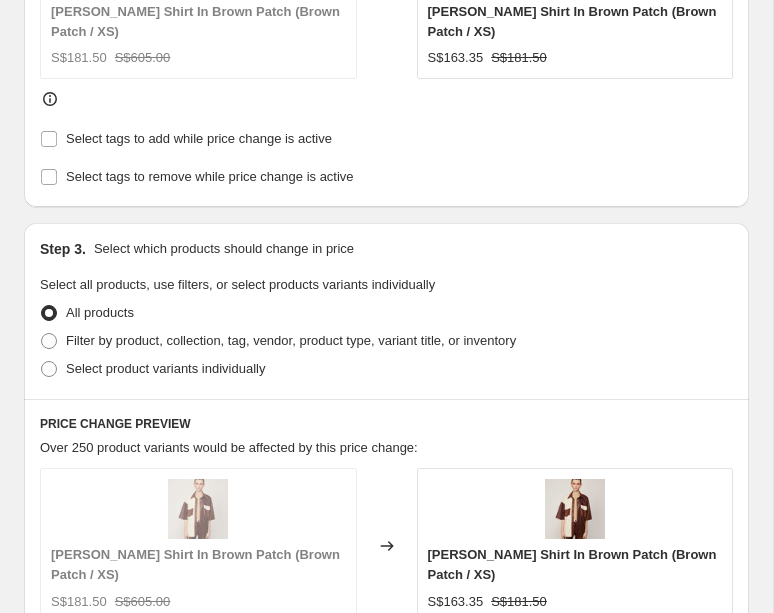 scroll, scrollTop: 1004, scrollLeft: 0, axis: vertical 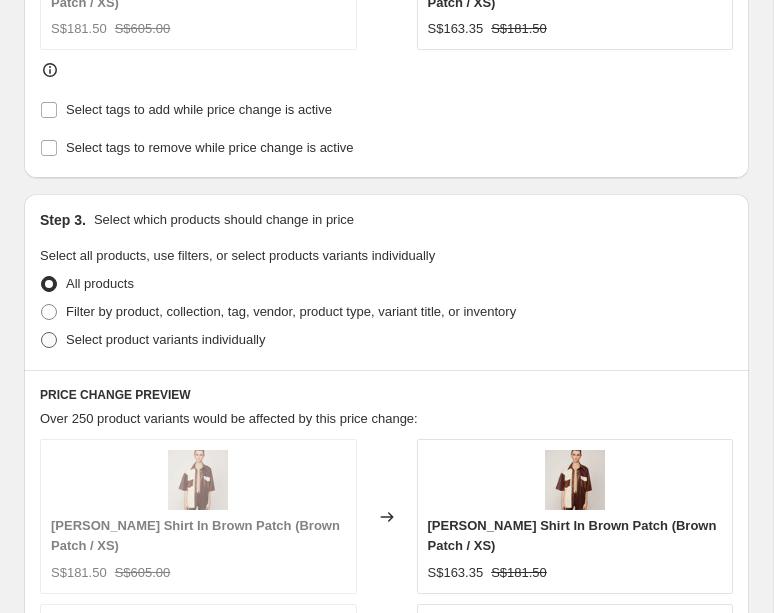 type on "-20" 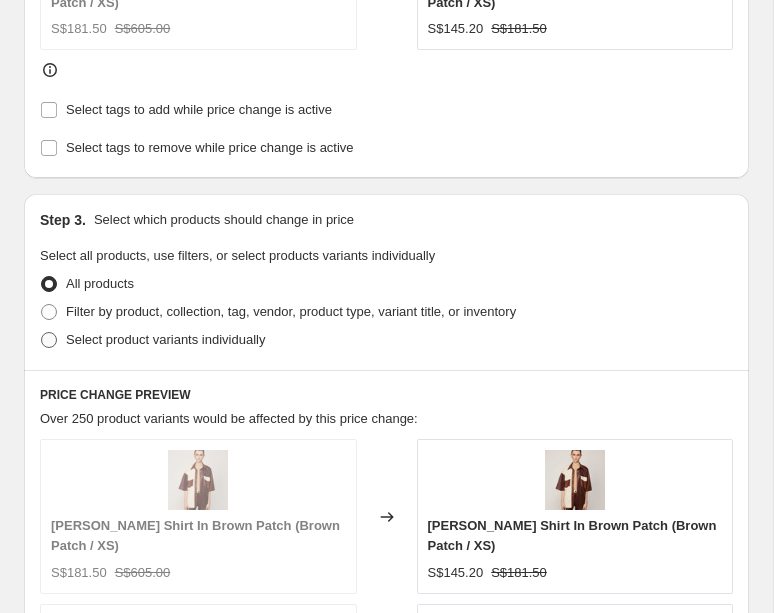 click on "Select product variants individually" at bounding box center (165, 339) 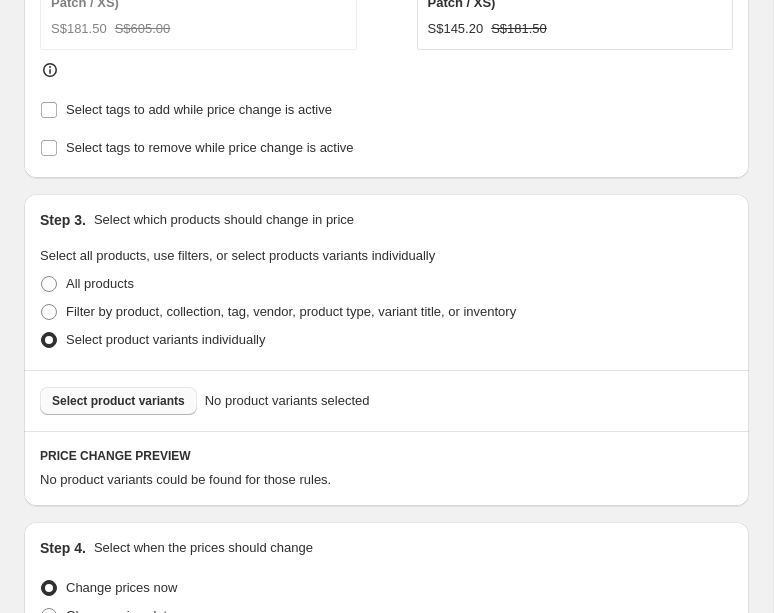 click on "Select product variants" at bounding box center [118, 401] 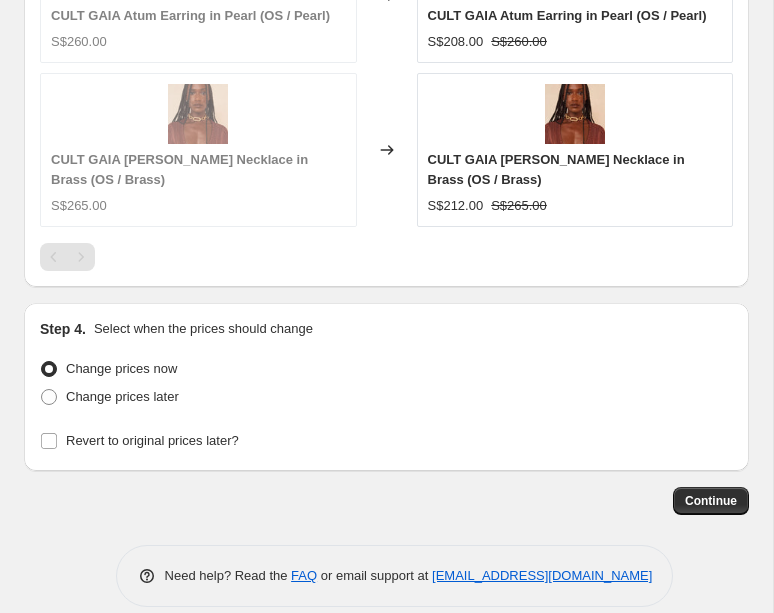 scroll, scrollTop: 2093, scrollLeft: 0, axis: vertical 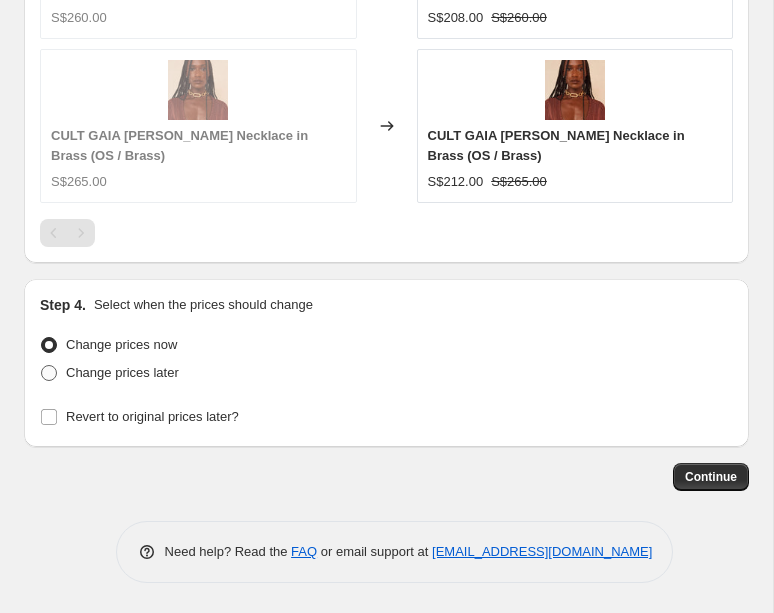 click on "Change prices later" at bounding box center [122, 372] 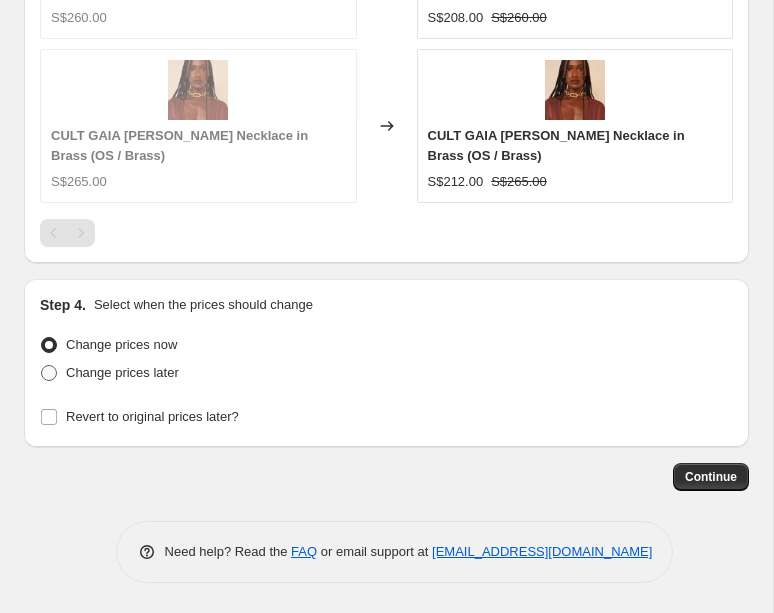 radio on "true" 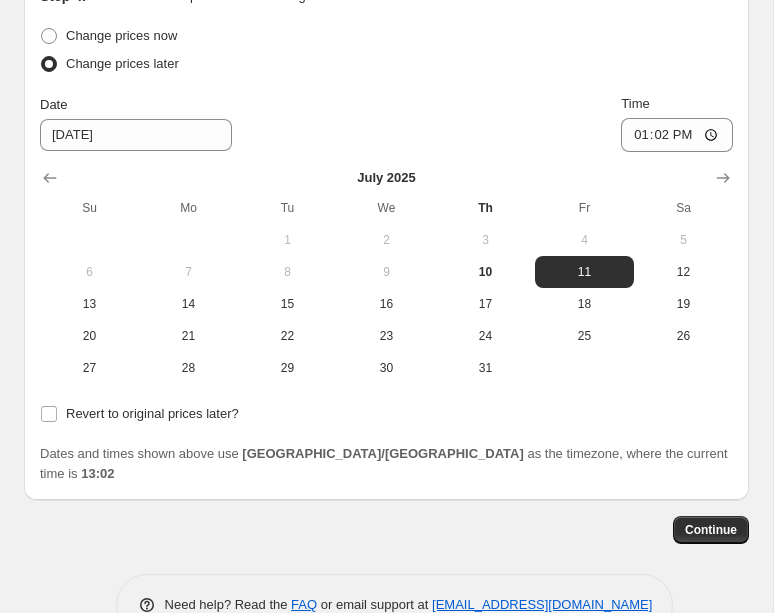 scroll, scrollTop: 2407, scrollLeft: 0, axis: vertical 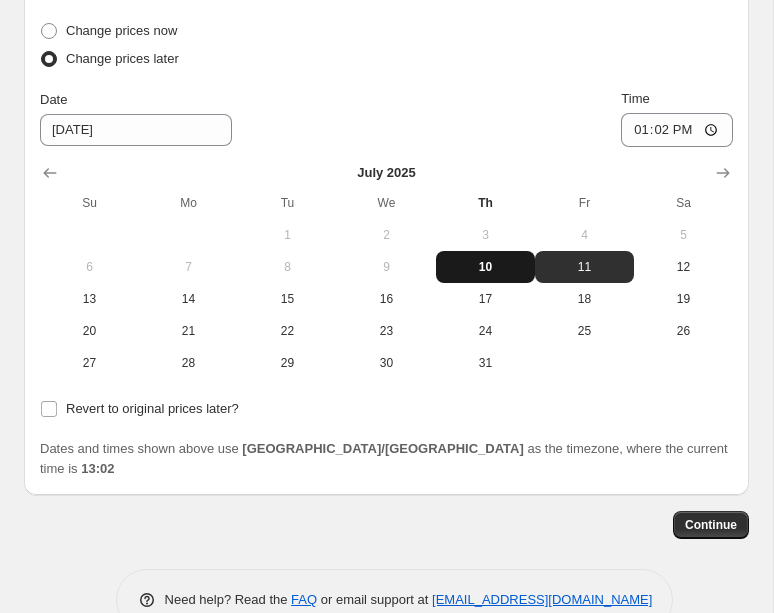 click on "10" at bounding box center (485, 267) 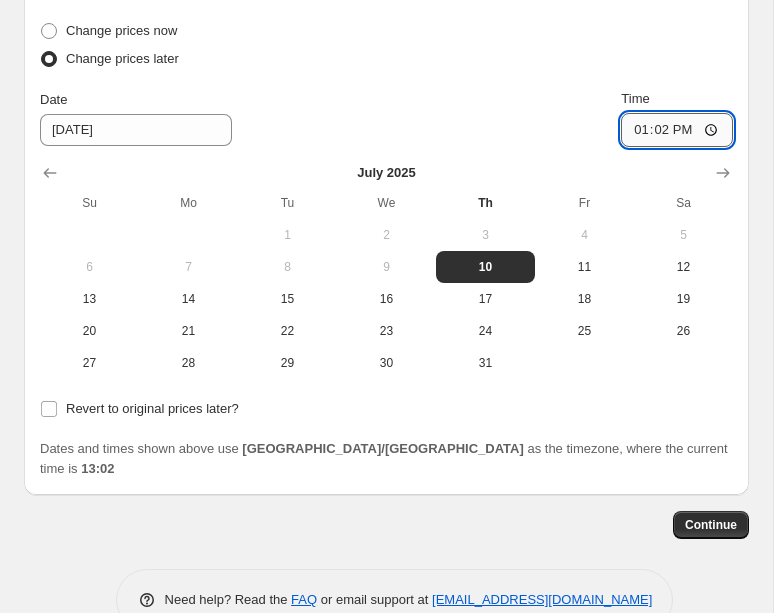 click on "13:02" at bounding box center [677, 130] 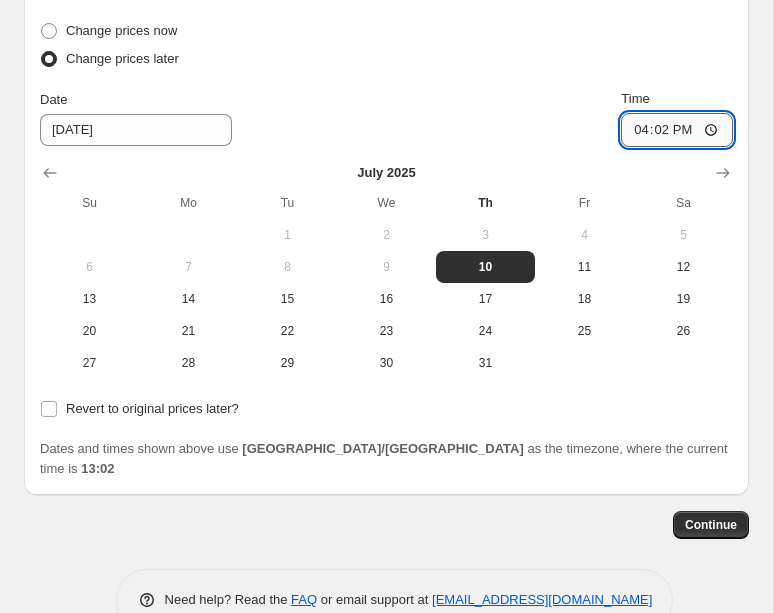type on "16:00" 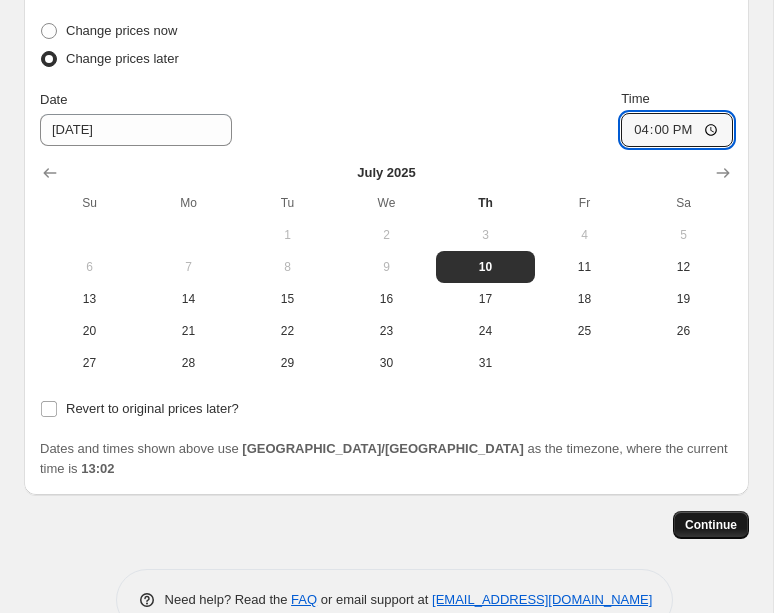click on "Continue" at bounding box center (711, 525) 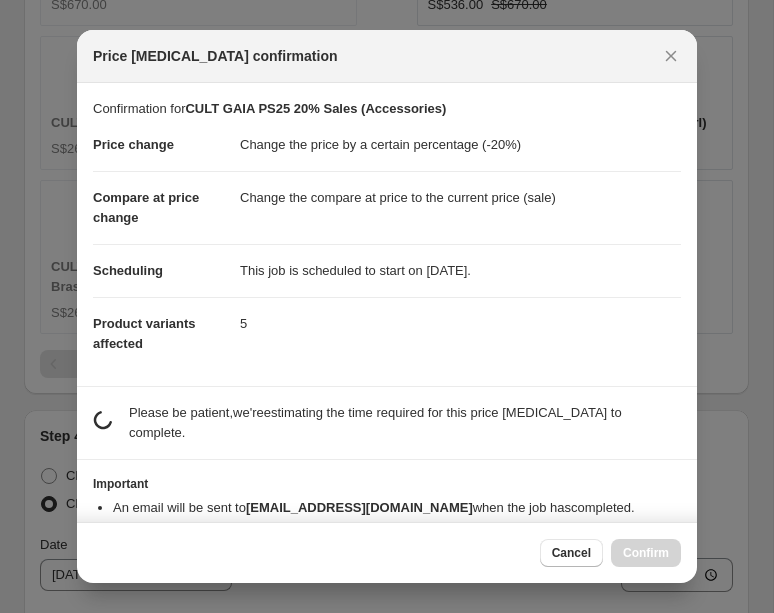 scroll, scrollTop: 2407, scrollLeft: 0, axis: vertical 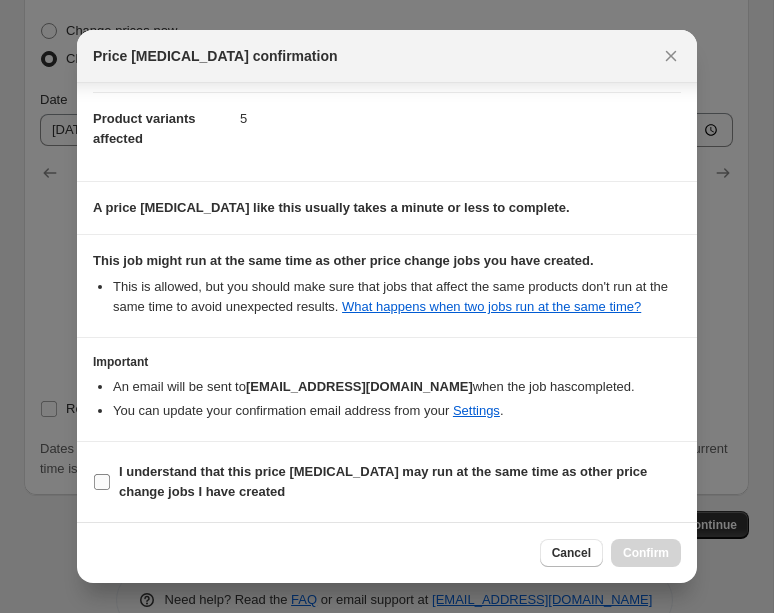 click on "I understand that this price [MEDICAL_DATA] may run at the same time as other price change jobs I have created" at bounding box center [383, 481] 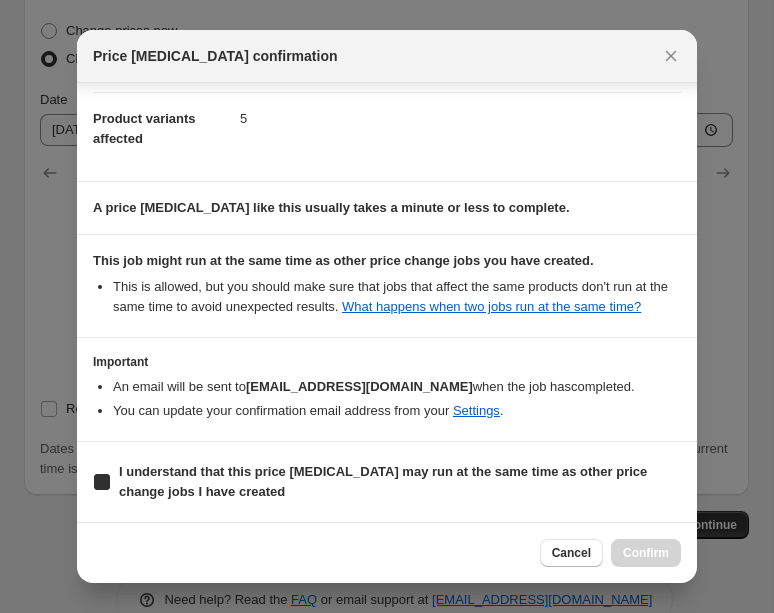checkbox on "true" 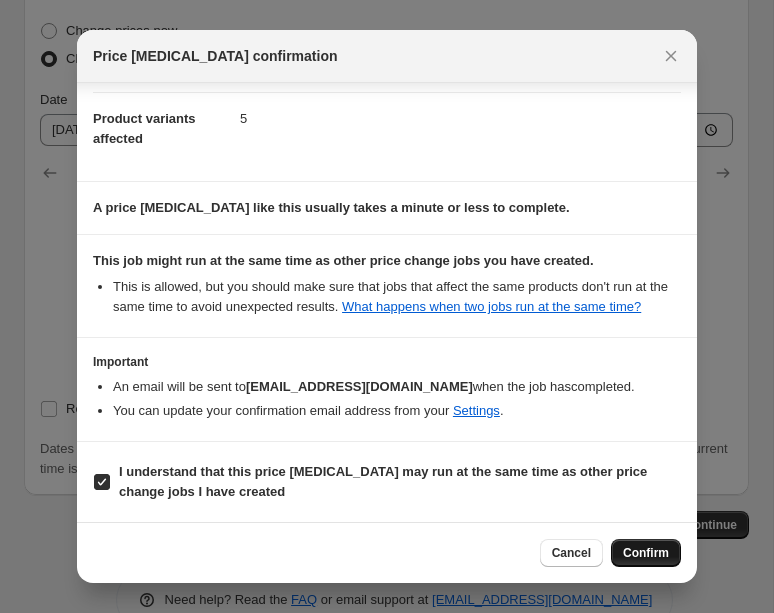 click on "Confirm" at bounding box center (646, 553) 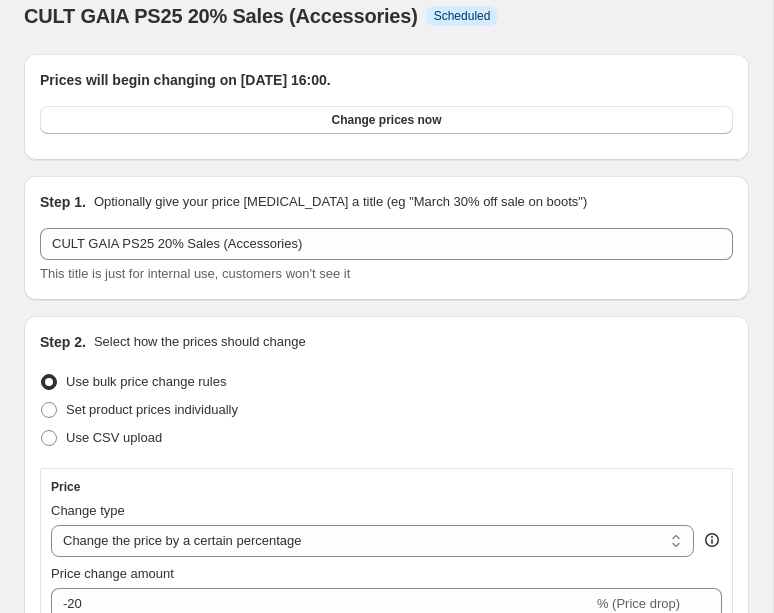 scroll, scrollTop: 0, scrollLeft: 0, axis: both 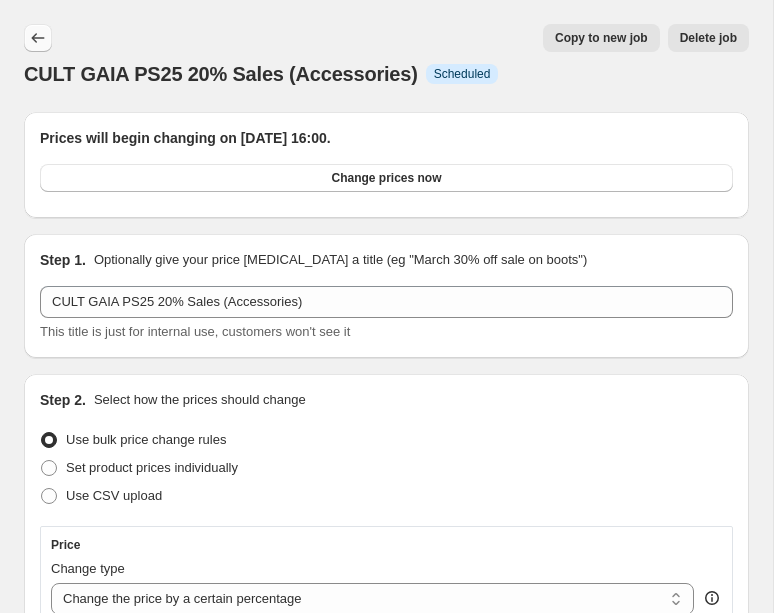 click 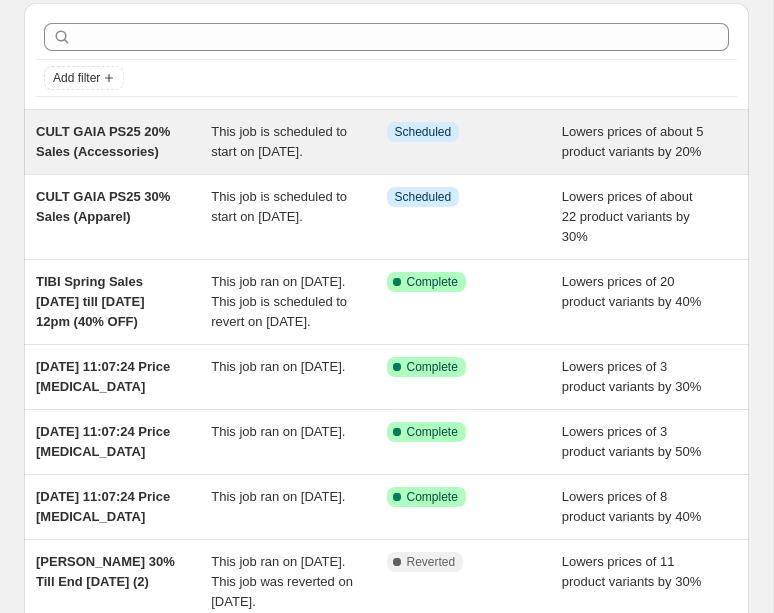 scroll, scrollTop: 74, scrollLeft: 0, axis: vertical 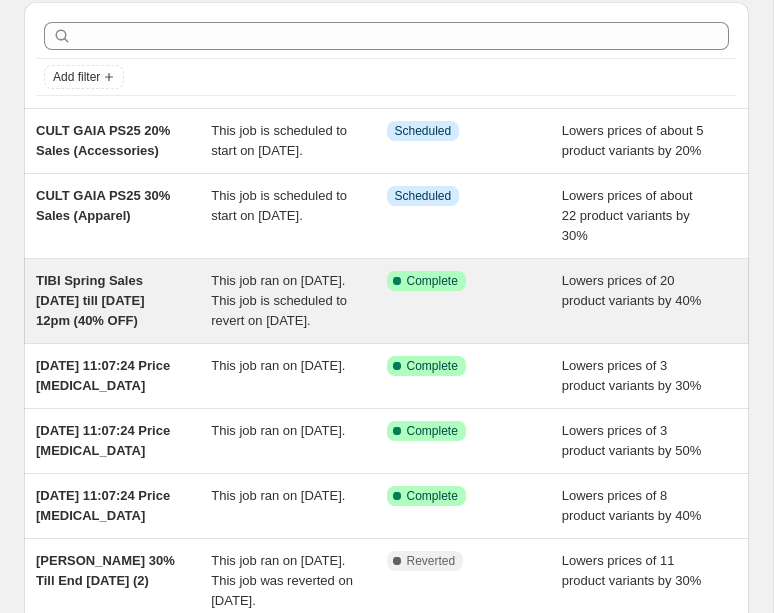 click on "TIBI Spring Sales [DATE] till [DATE] 12pm (40% OFF)" at bounding box center (90, 300) 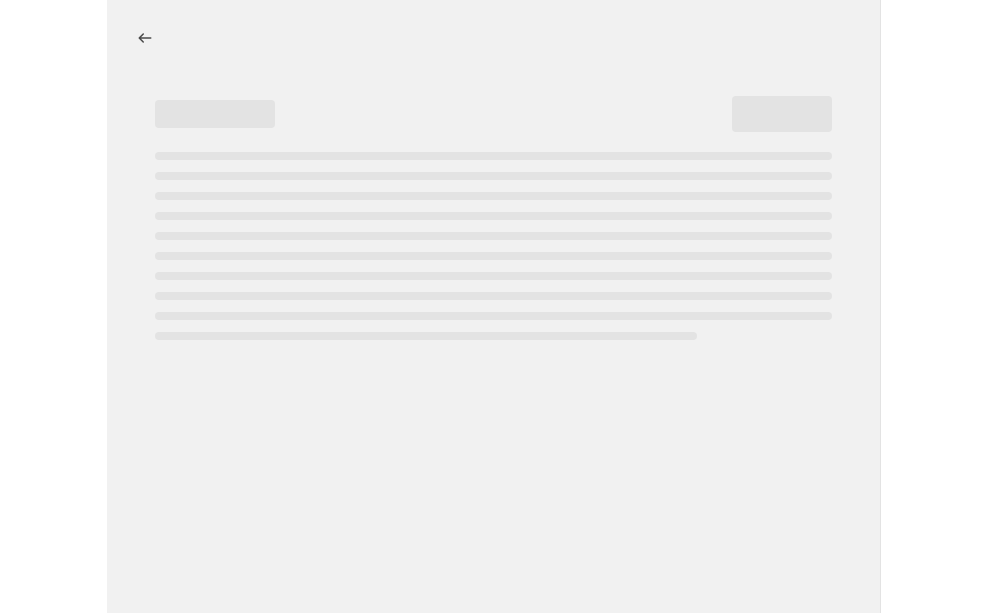 scroll, scrollTop: 0, scrollLeft: 0, axis: both 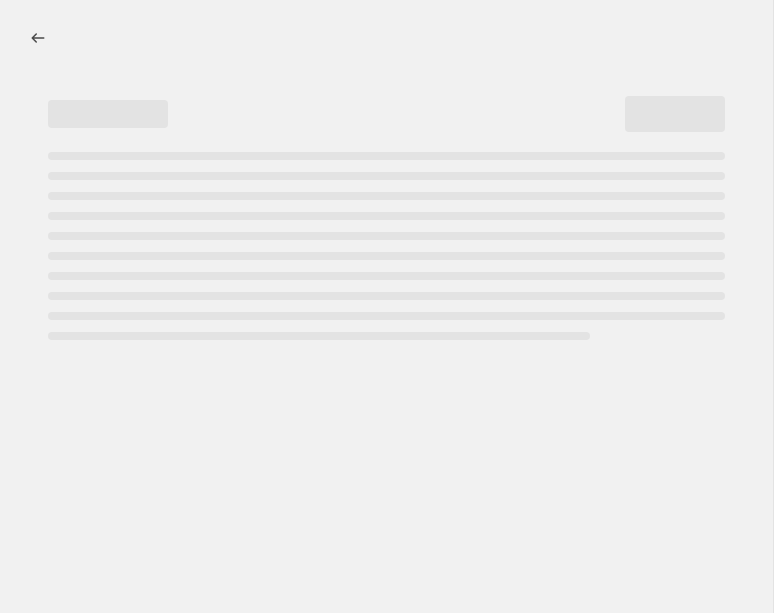 select on "percentage" 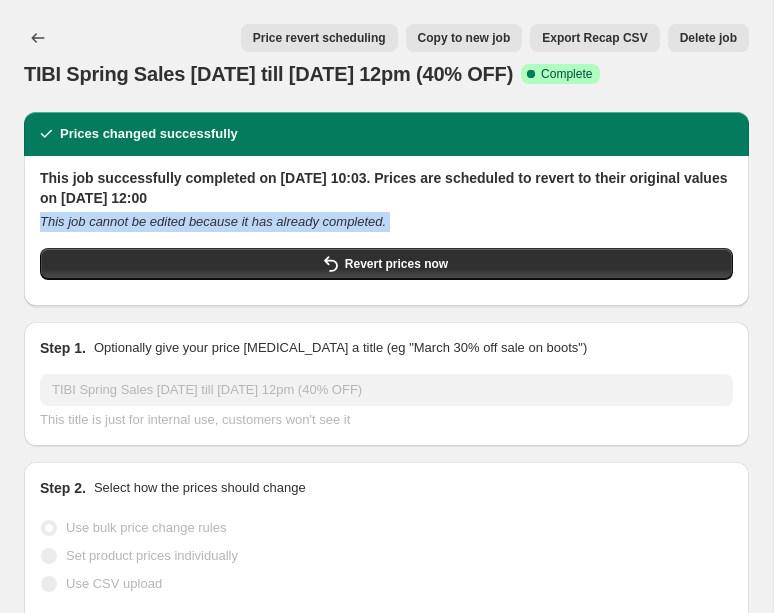 drag, startPoint x: 770, startPoint y: 239, endPoint x: 956, endPoint y: 210, distance: 188.24718 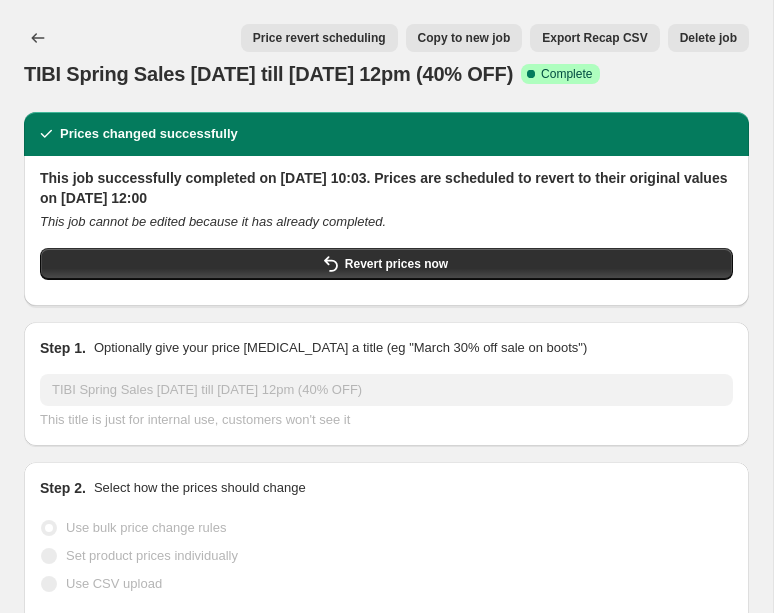 click on "This job successfully completed on [DATE] 10:03. Prices are scheduled to revert to their original values on [DATE] 12:00" at bounding box center [386, 188] 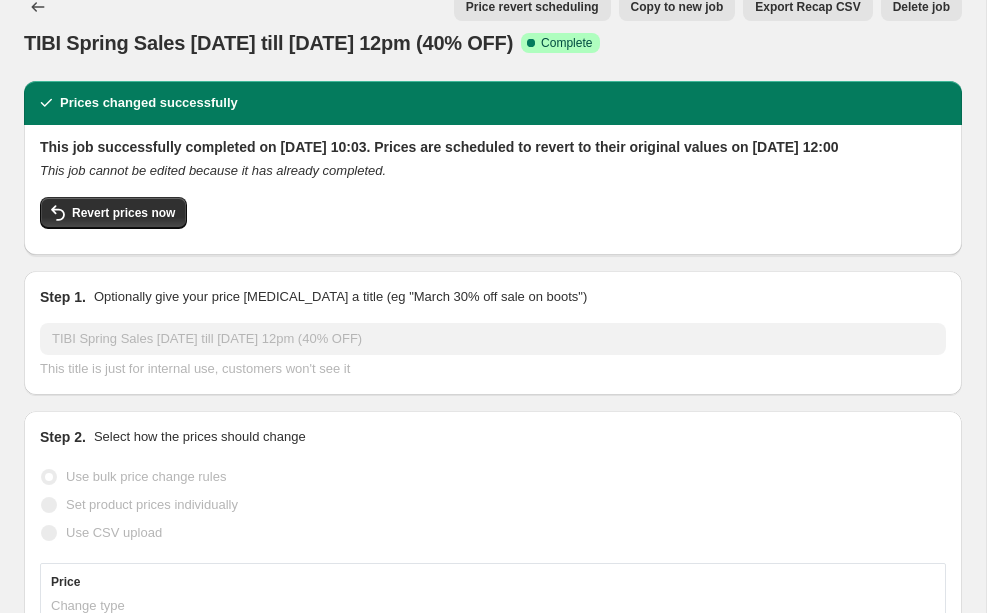 scroll, scrollTop: 0, scrollLeft: 0, axis: both 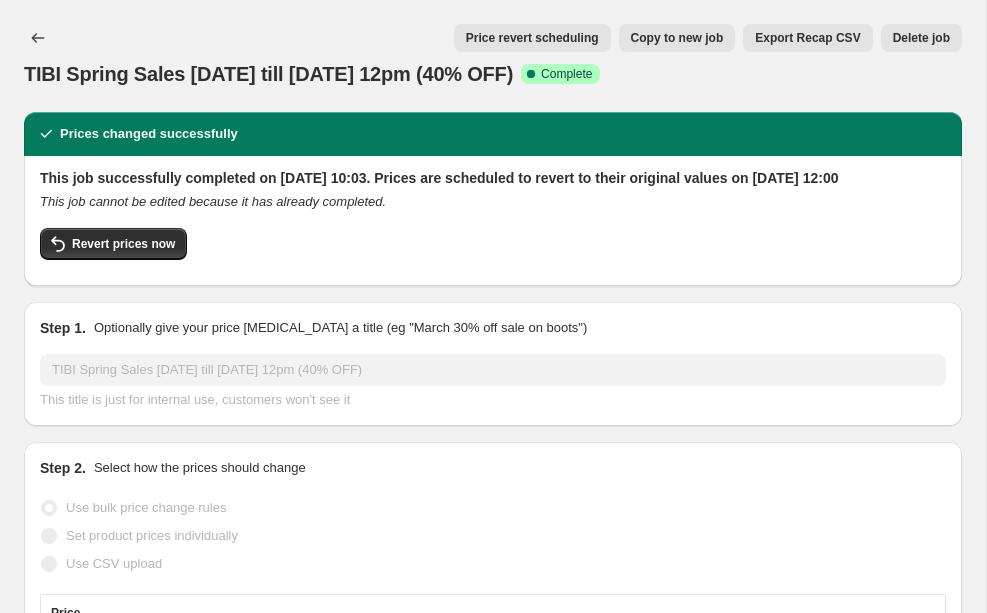 click on "TIBI Spring Sales [DATE] till [DATE] 12pm (40% OFF). This page is ready TIBI Spring Sales [DATE] till [DATE] 12pm (40% OFF) Success Complete Complete Price revert scheduling Copy to new job Export Recap CSV Delete job More actions Price revert scheduling Copy to new job Export Recap CSV Delete job" at bounding box center [493, 56] 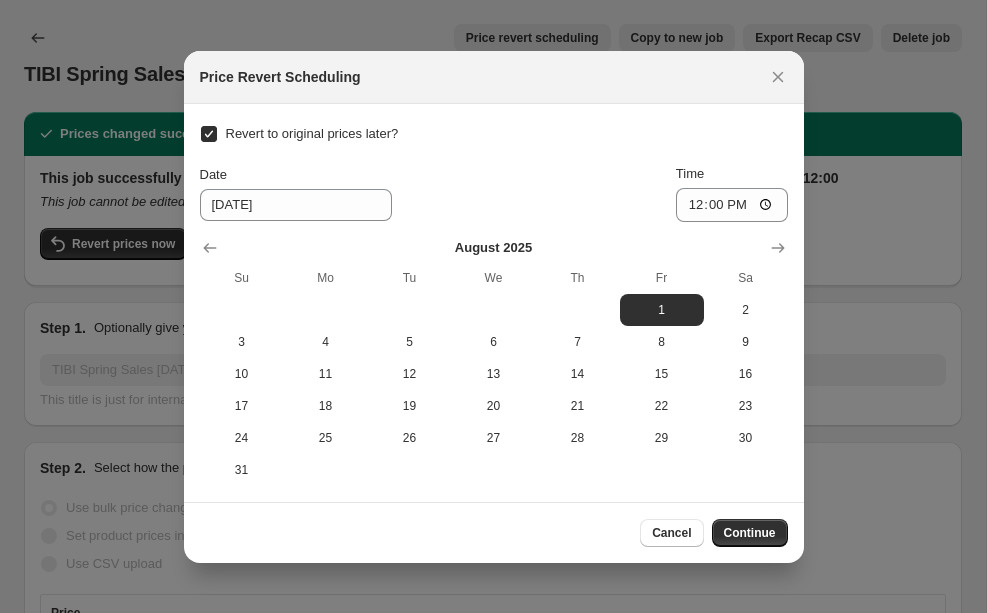 click on "Revert to original prices later?" at bounding box center [312, 134] 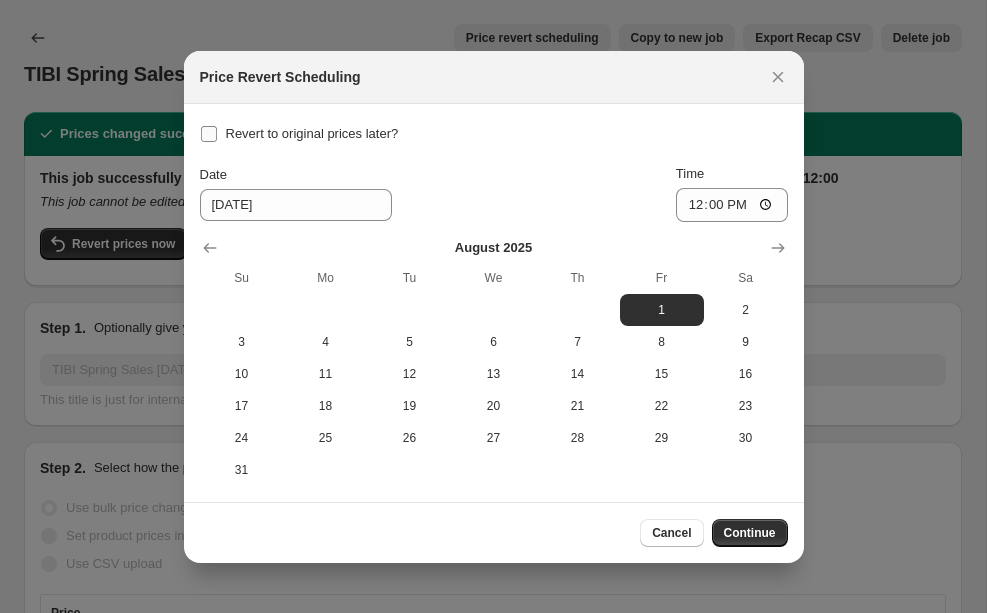 checkbox on "false" 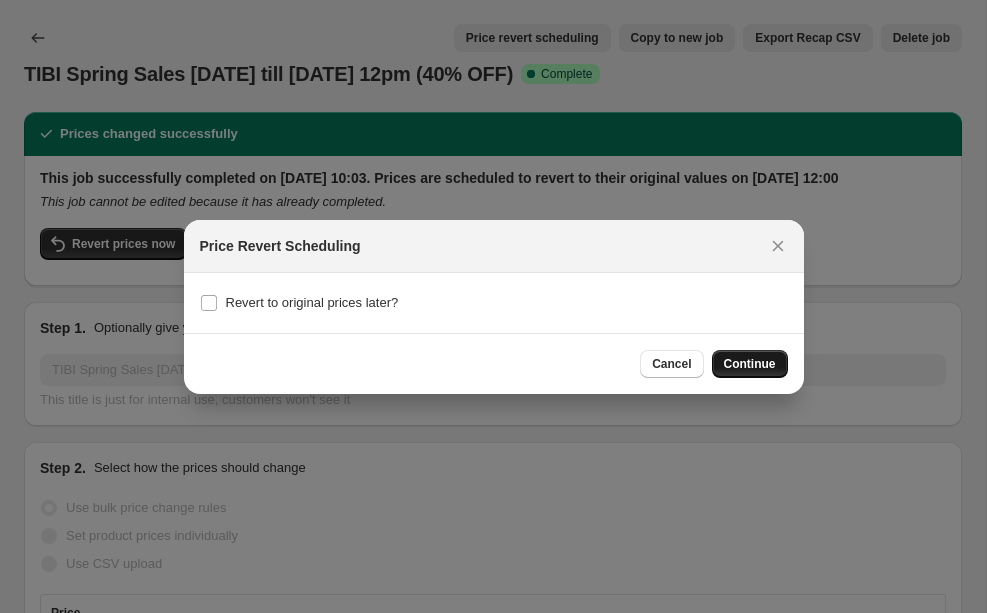 click on "Continue" at bounding box center [750, 364] 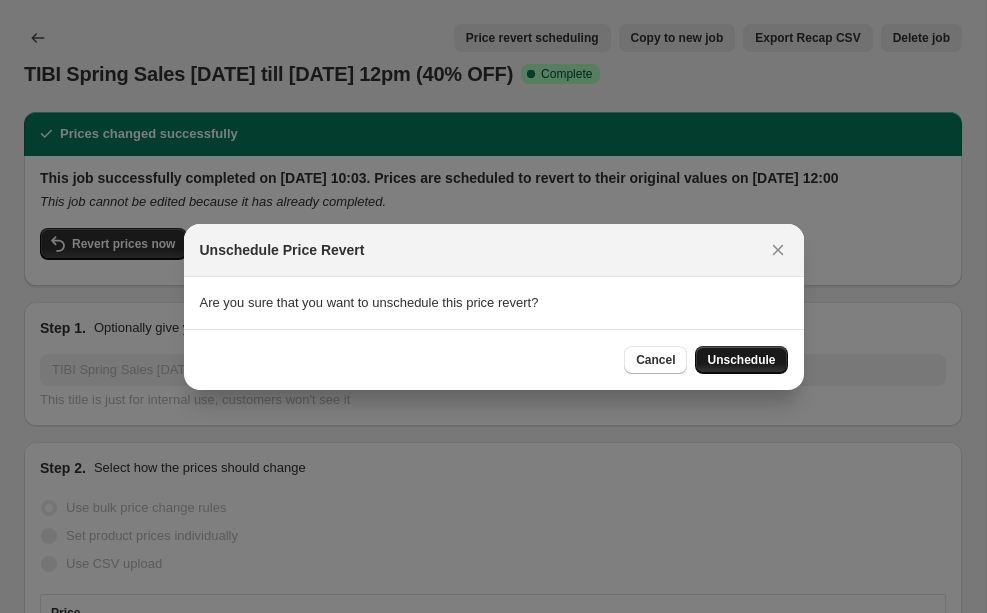 click on "Unschedule" at bounding box center [741, 360] 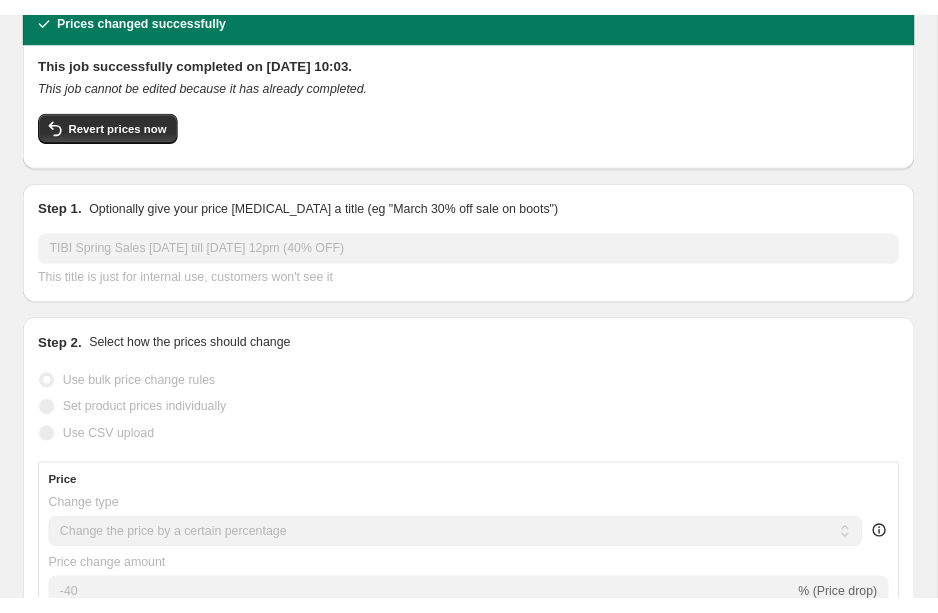 scroll, scrollTop: 0, scrollLeft: 0, axis: both 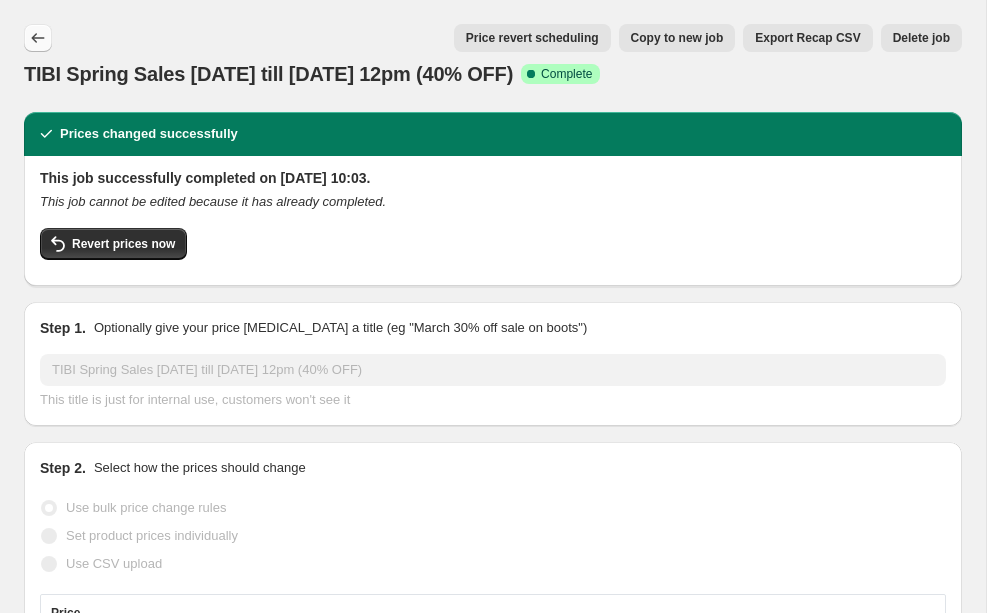 click 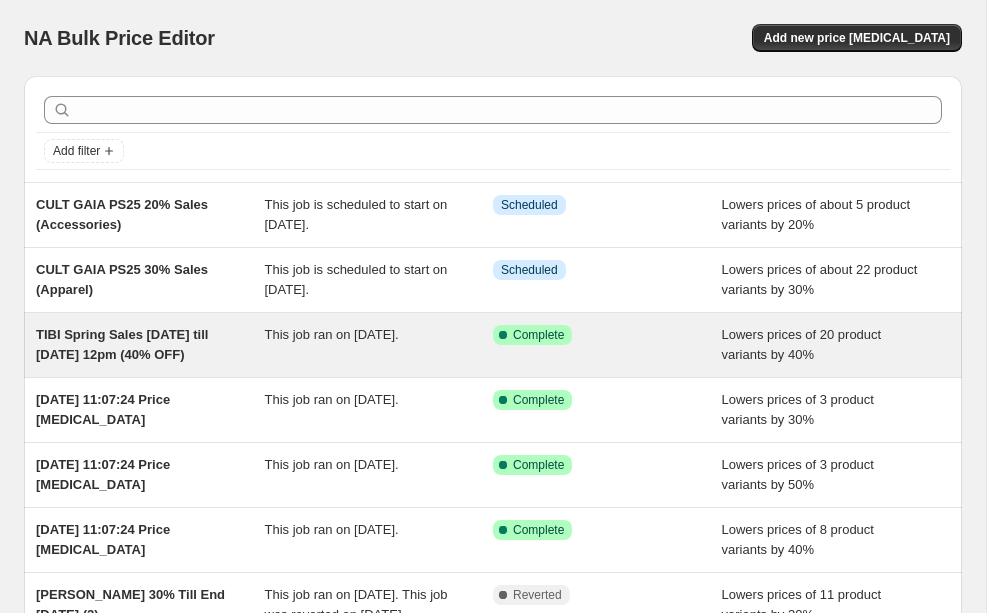 click on "TIBI Spring Sales [DATE] till [DATE] 12pm (40% OFF)" at bounding box center [122, 344] 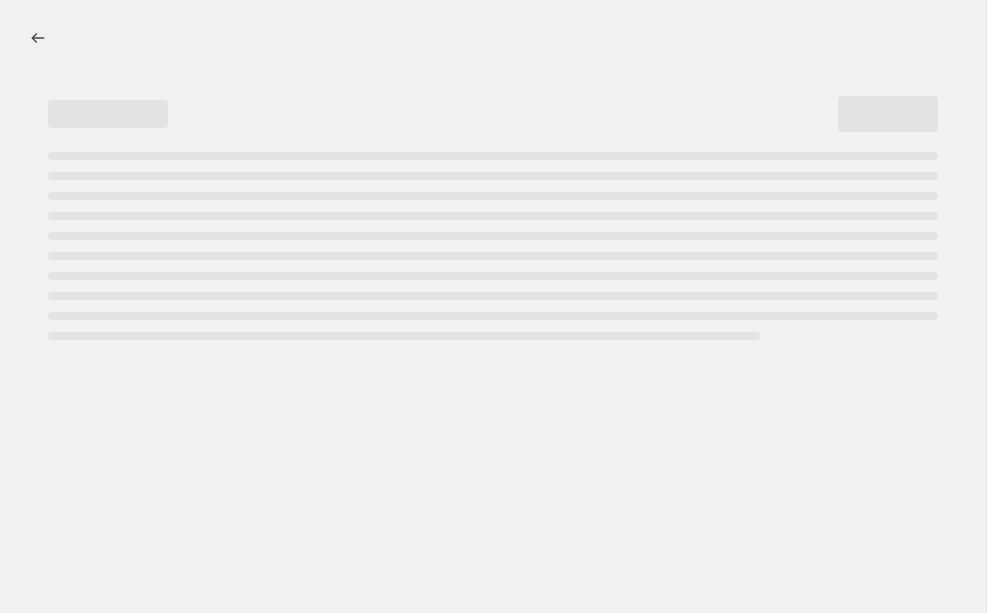 select on "percentage" 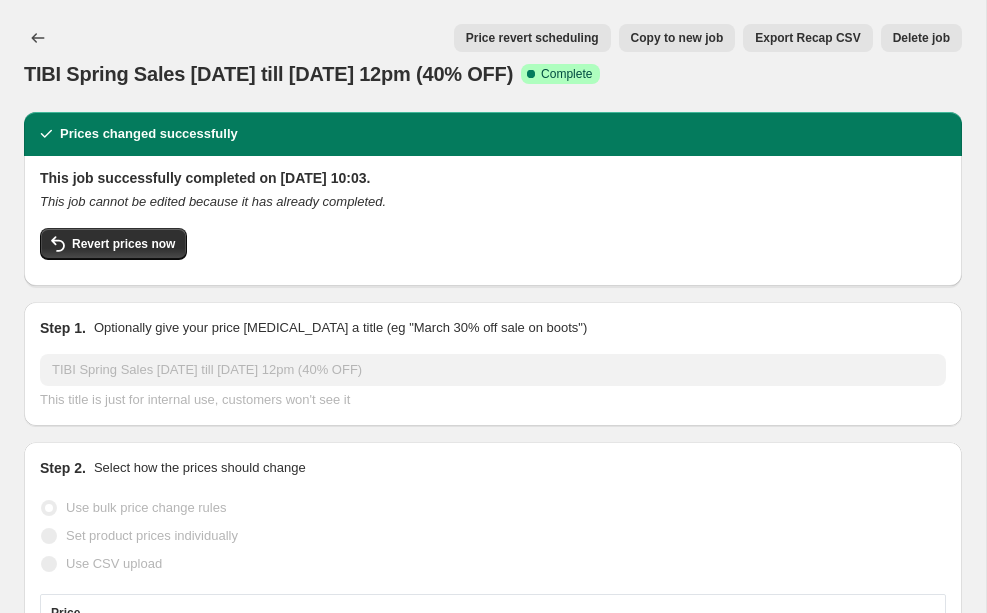 click on "TIBI Spring Sales [DATE] till [DATE] 12pm (40% OFF) Success Complete Complete Price revert scheduling Copy to new job Export Recap CSV Delete job More actions Price revert scheduling Copy to new job Export Recap CSV Delete job" at bounding box center (493, 56) 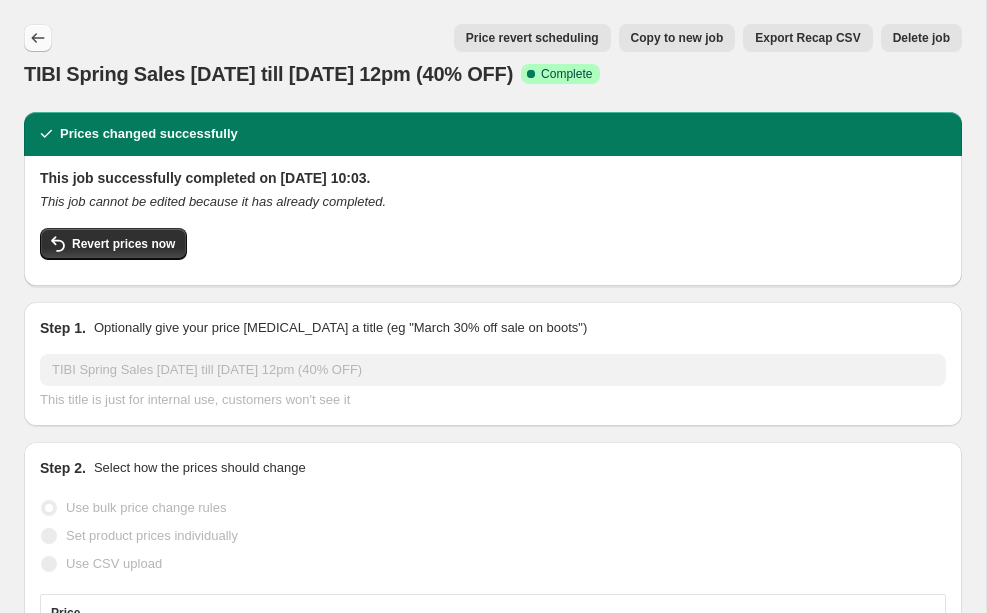 click 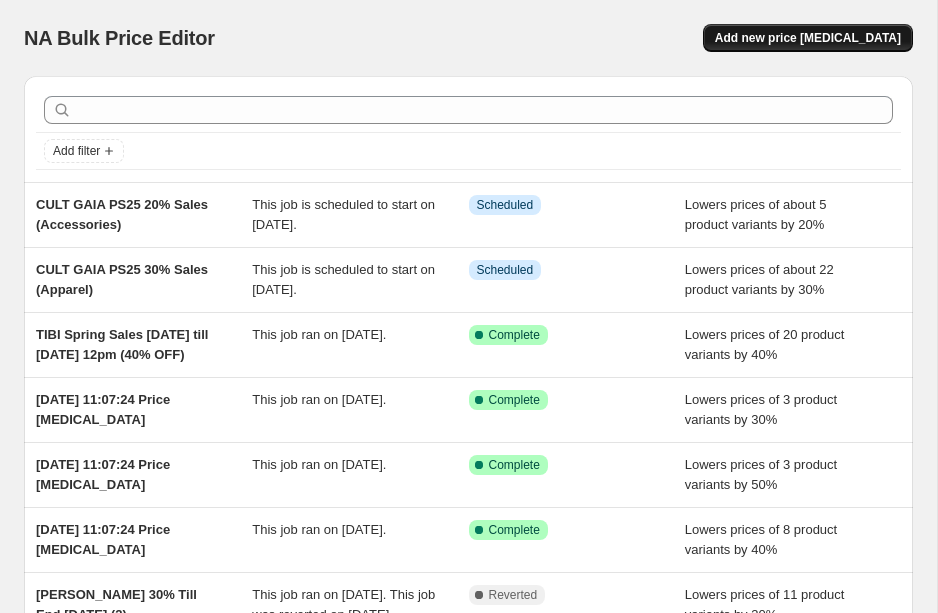 click on "Add new price [MEDICAL_DATA]" at bounding box center [808, 38] 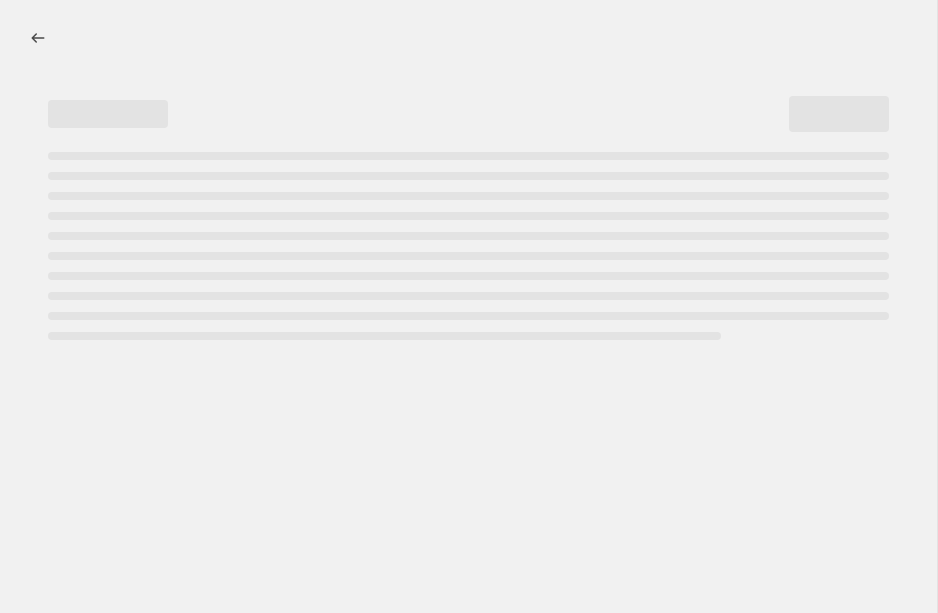 select on "percentage" 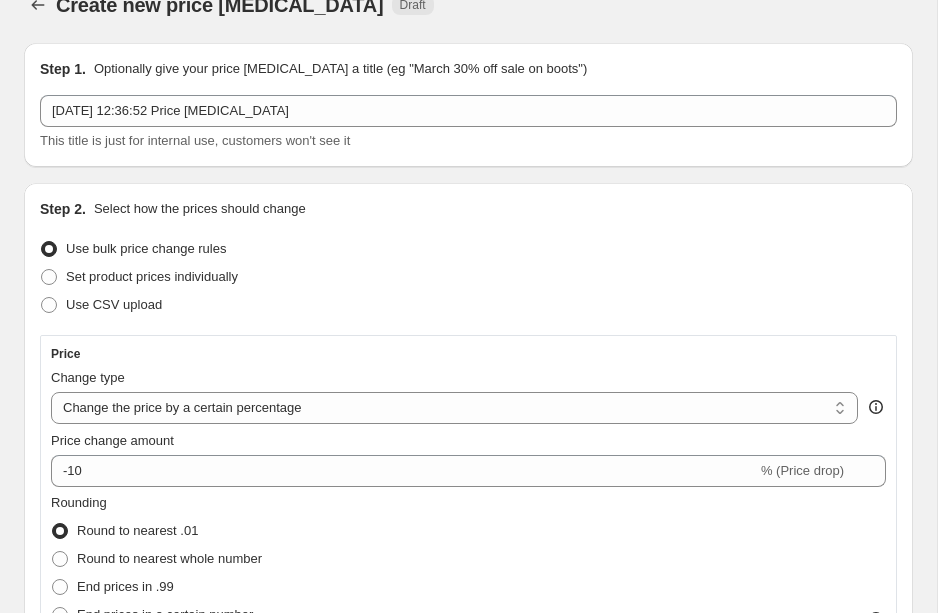 scroll, scrollTop: 32, scrollLeft: 0, axis: vertical 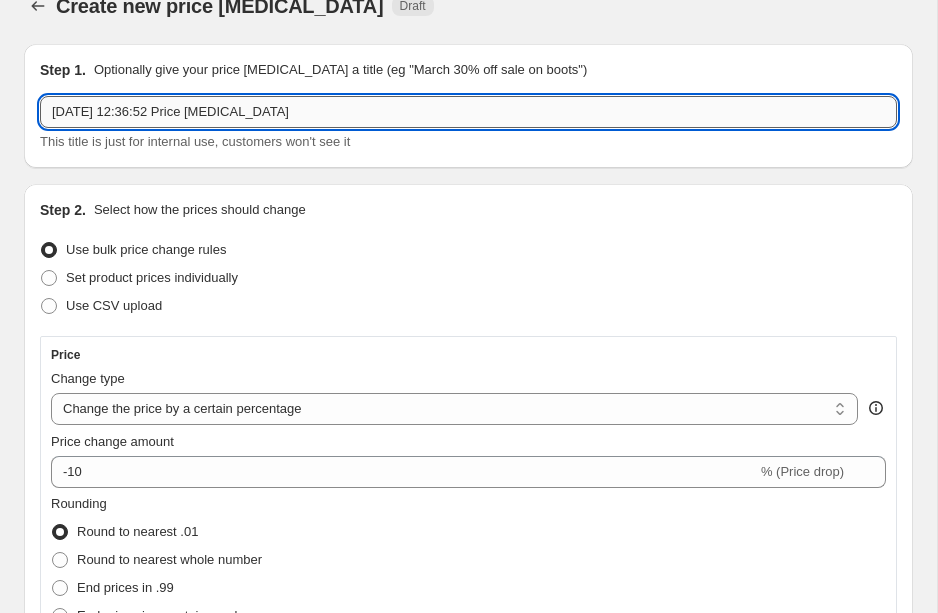 click on "[DATE] 12:36:52 Price [MEDICAL_DATA]" at bounding box center [468, 112] 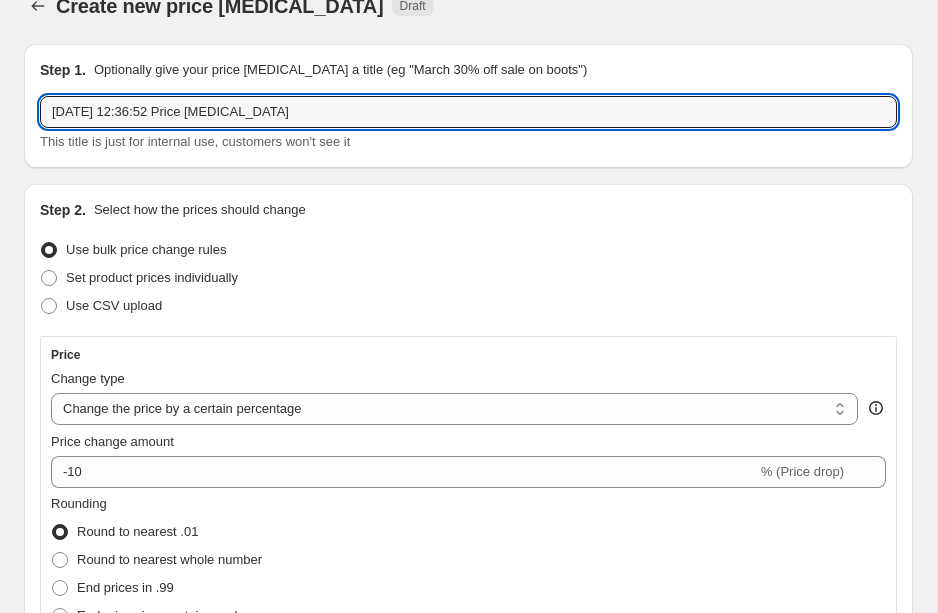 drag, startPoint x: 339, startPoint y: 110, endPoint x: -267, endPoint y: 128, distance: 606.2673 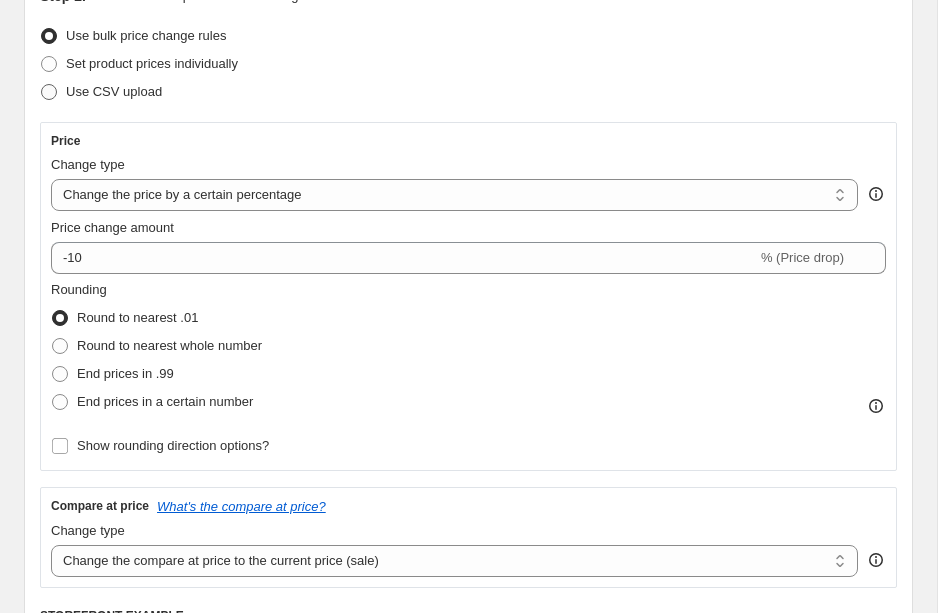 scroll, scrollTop: 276, scrollLeft: 0, axis: vertical 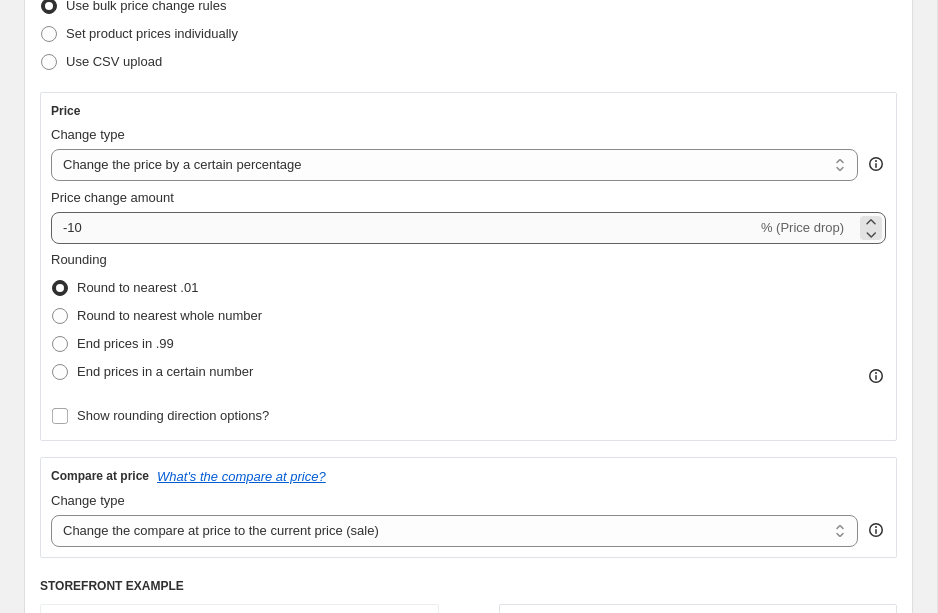 type on "TIBI Summer 25 30% Sales" 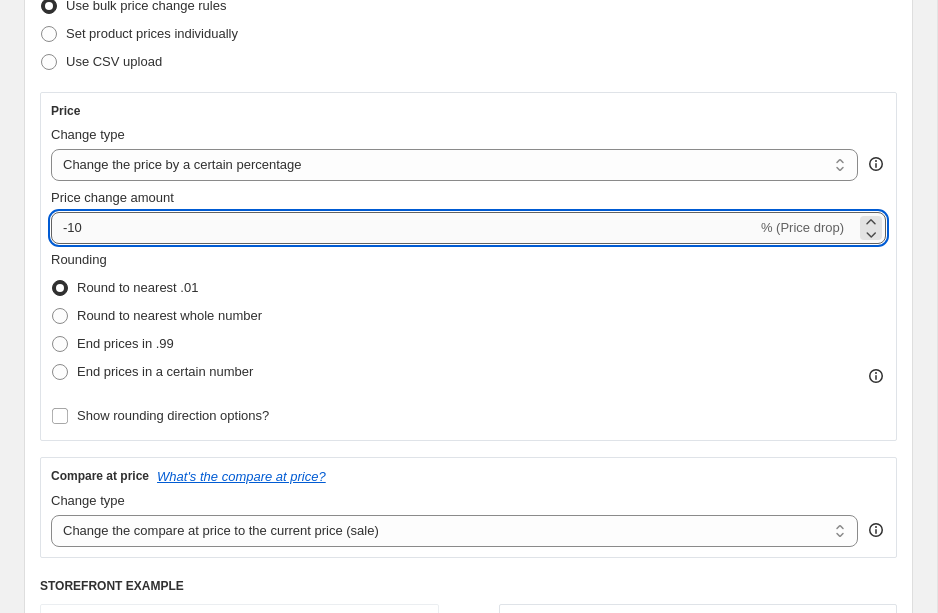 click on "-10" at bounding box center [404, 228] 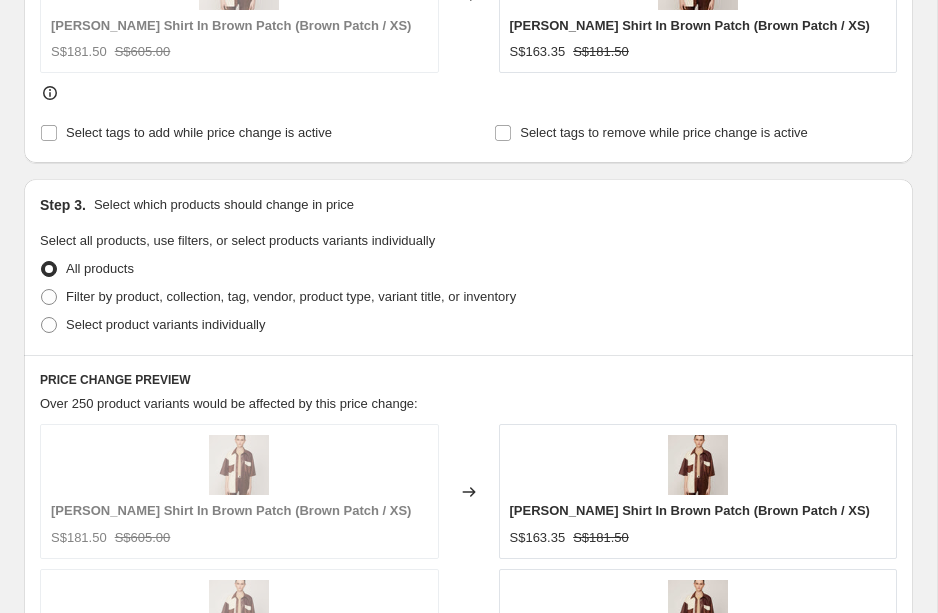 scroll, scrollTop: 973, scrollLeft: 0, axis: vertical 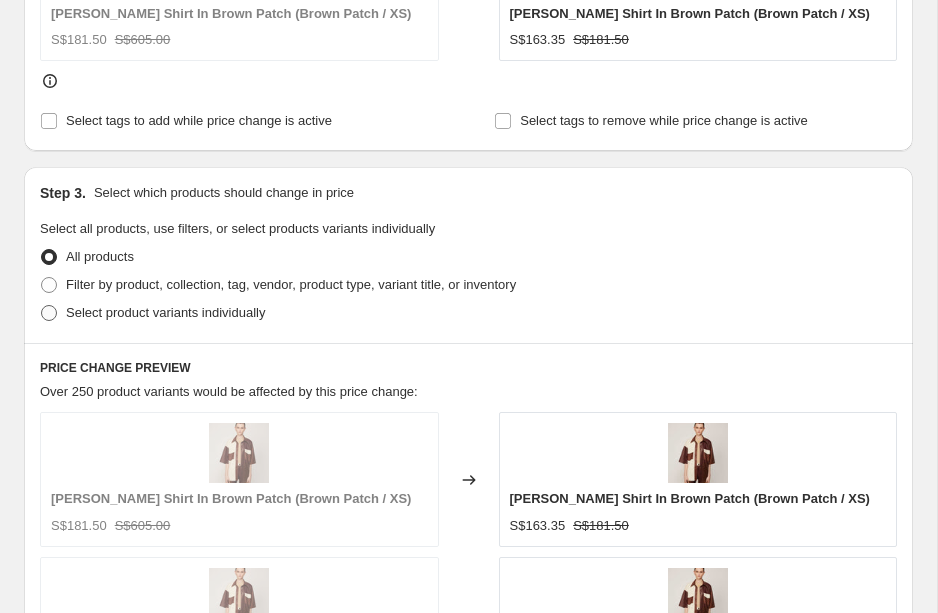 type on "-30" 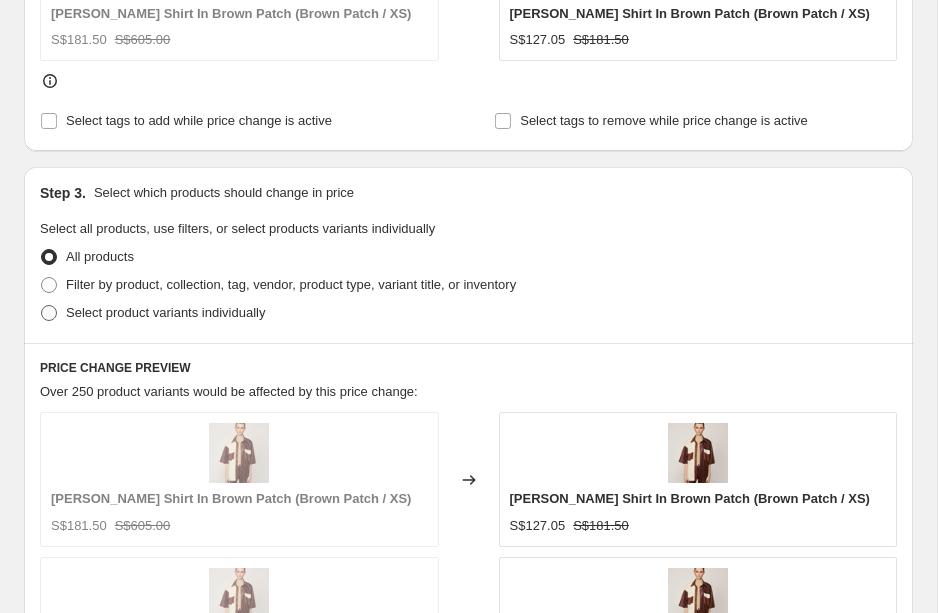 click on "Select product variants individually" at bounding box center (165, 312) 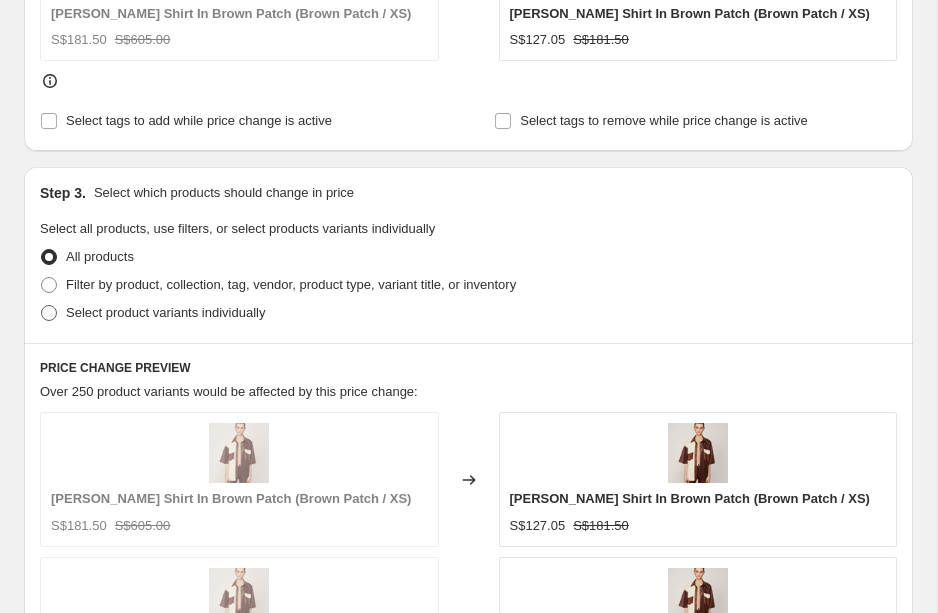 radio on "true" 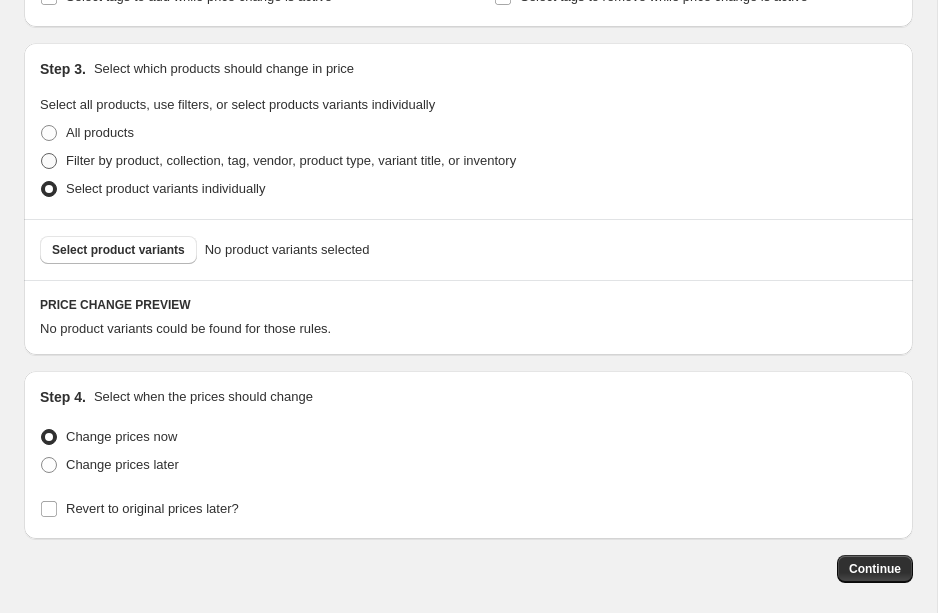 scroll, scrollTop: 1189, scrollLeft: 0, axis: vertical 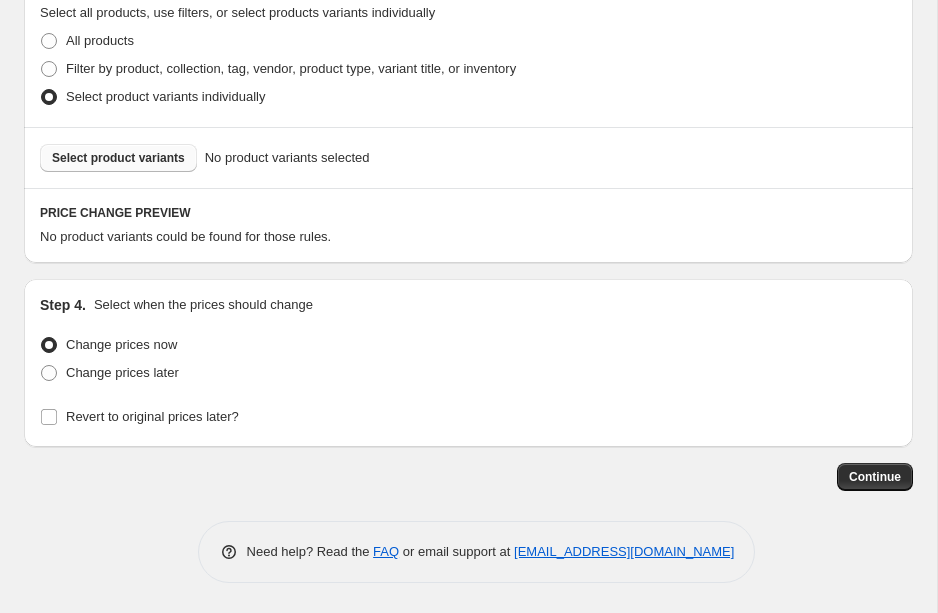 click on "Select product variants" at bounding box center (118, 158) 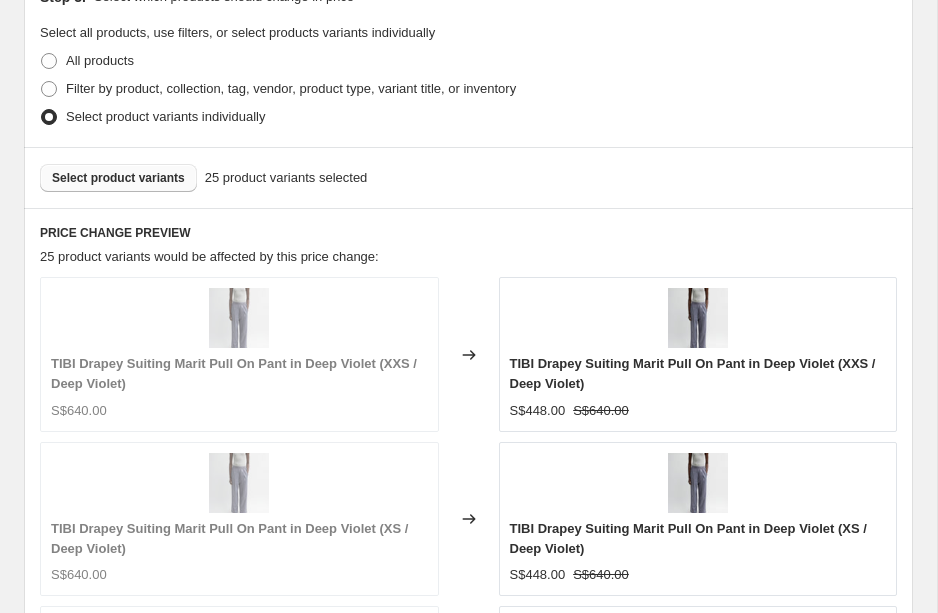 scroll, scrollTop: 1209, scrollLeft: 0, axis: vertical 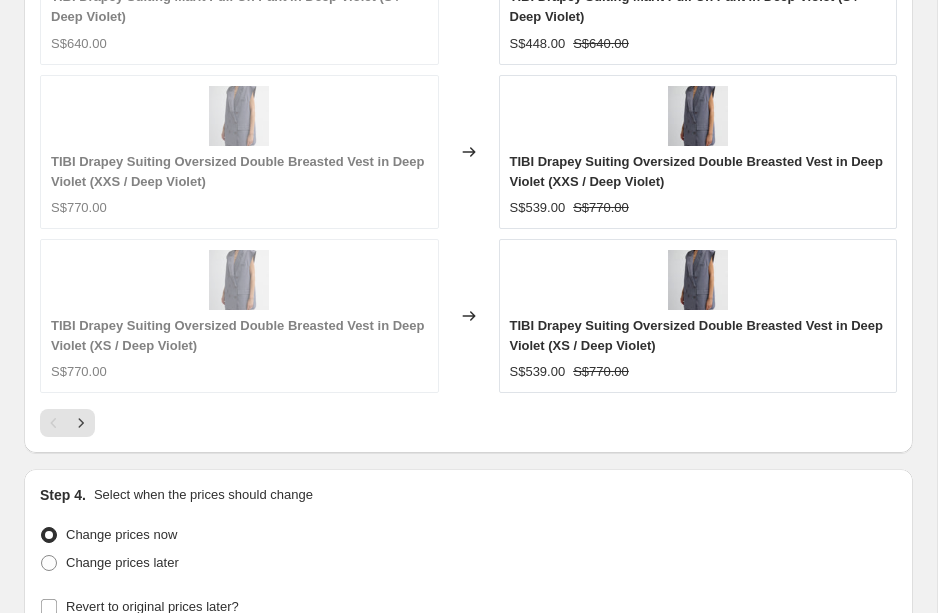 click 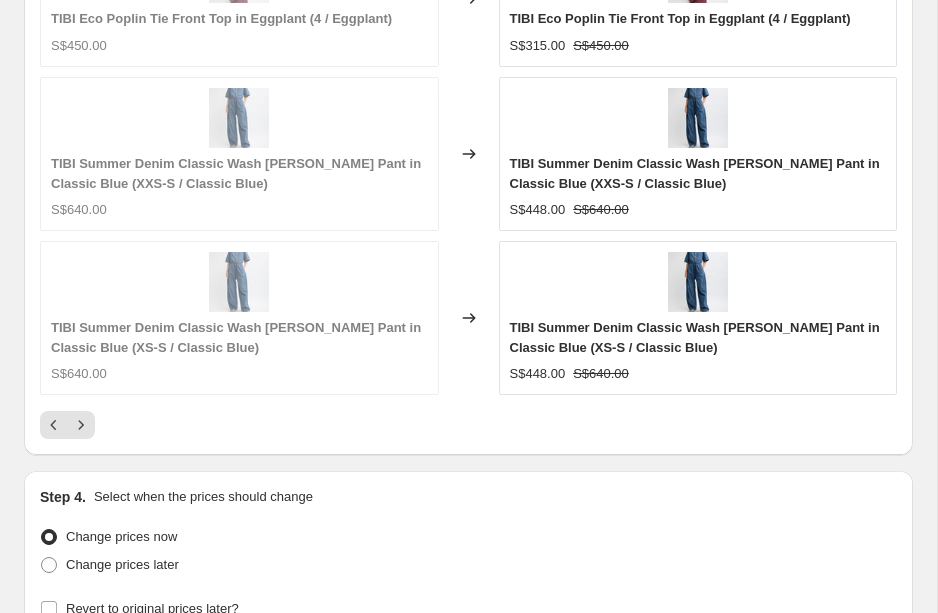 scroll, scrollTop: 1824, scrollLeft: 0, axis: vertical 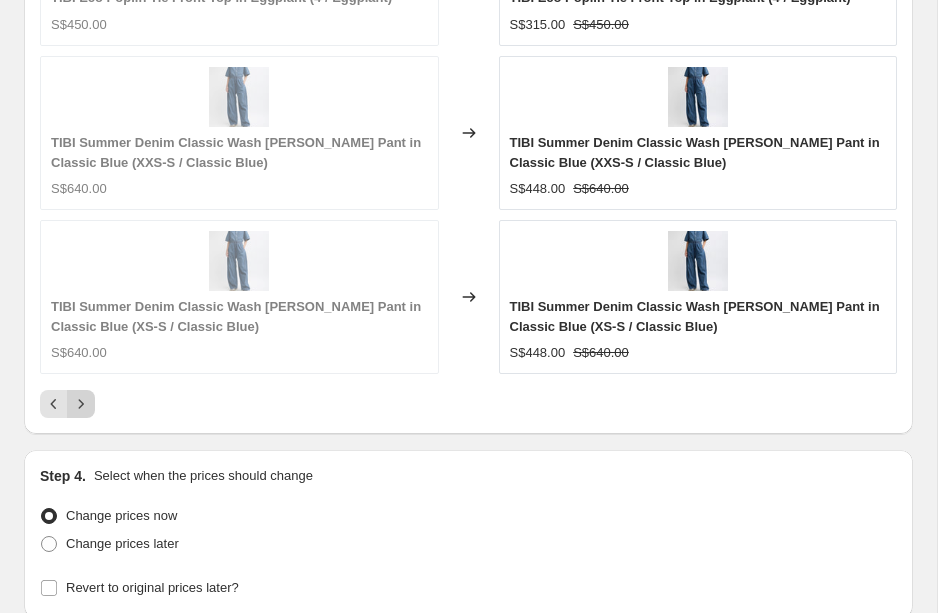 click 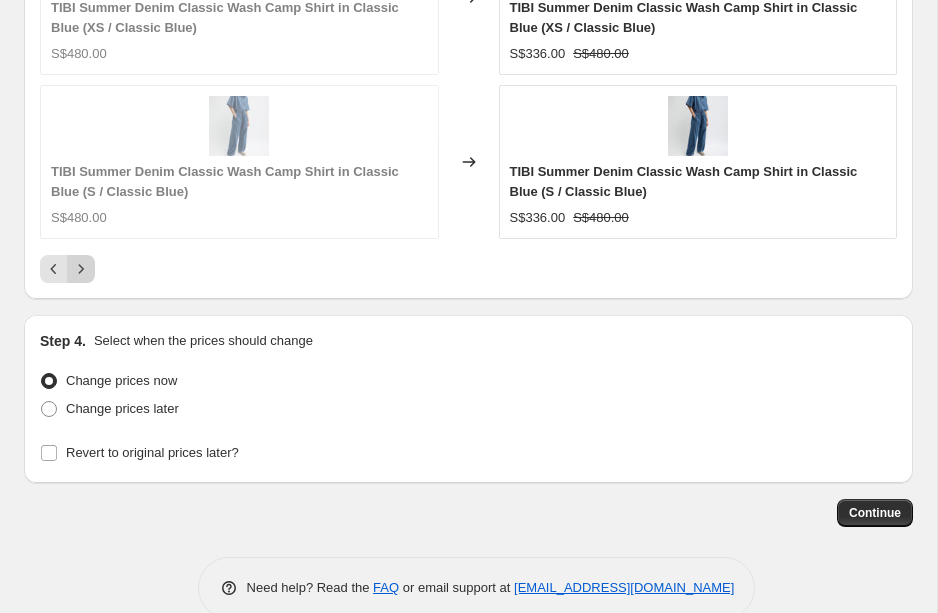click 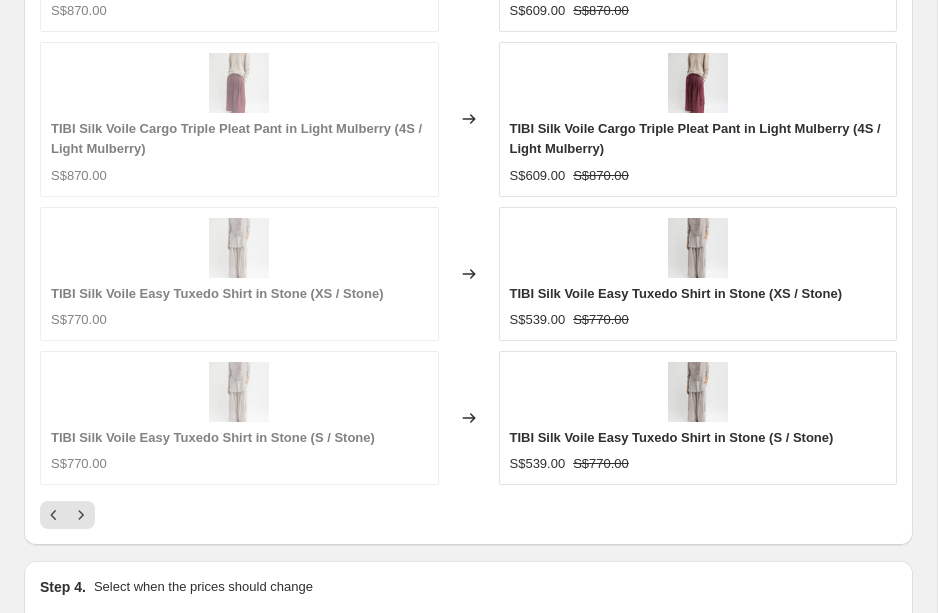 click at bounding box center (81, 515) 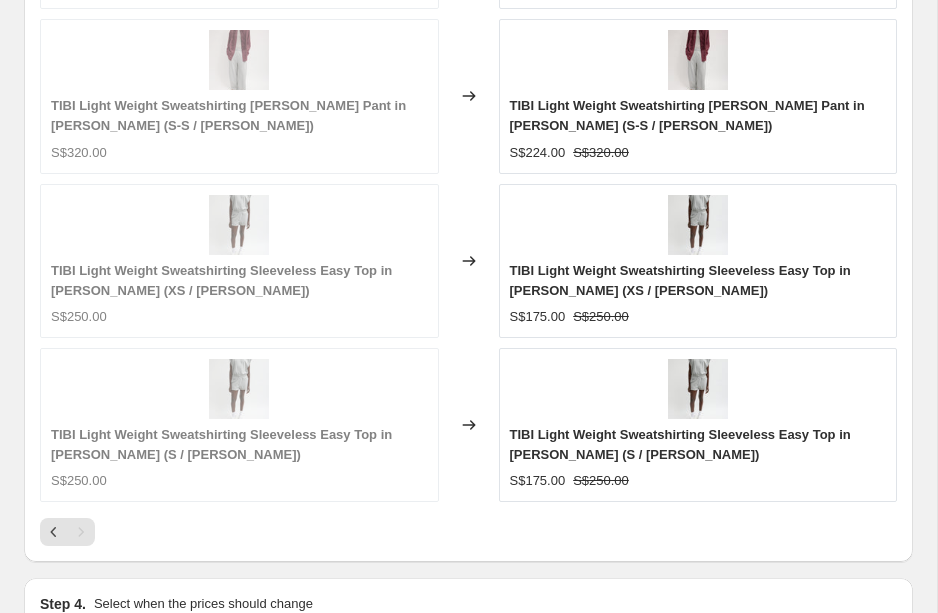 scroll, scrollTop: 2075, scrollLeft: 0, axis: vertical 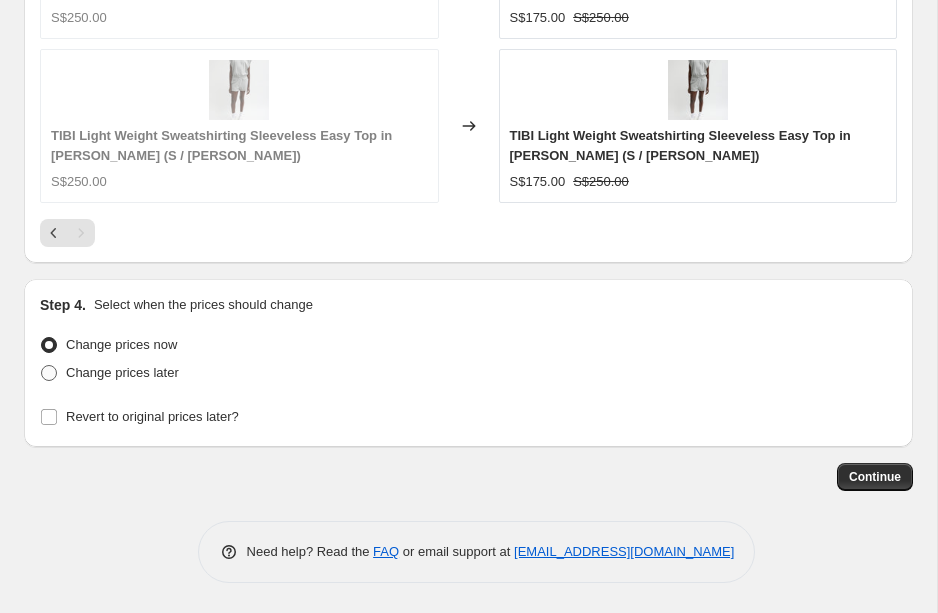 click on "Change prices later" at bounding box center [122, 372] 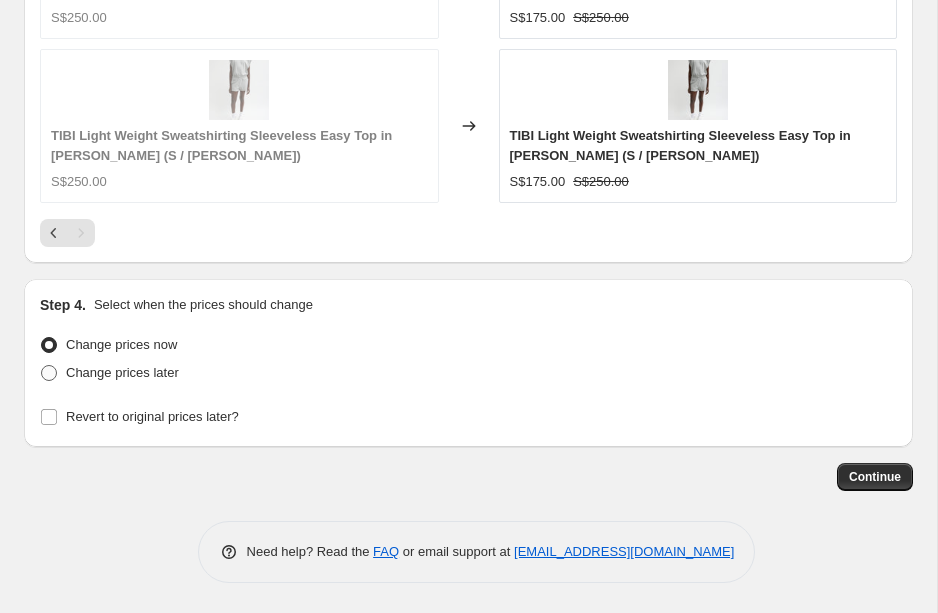 radio on "true" 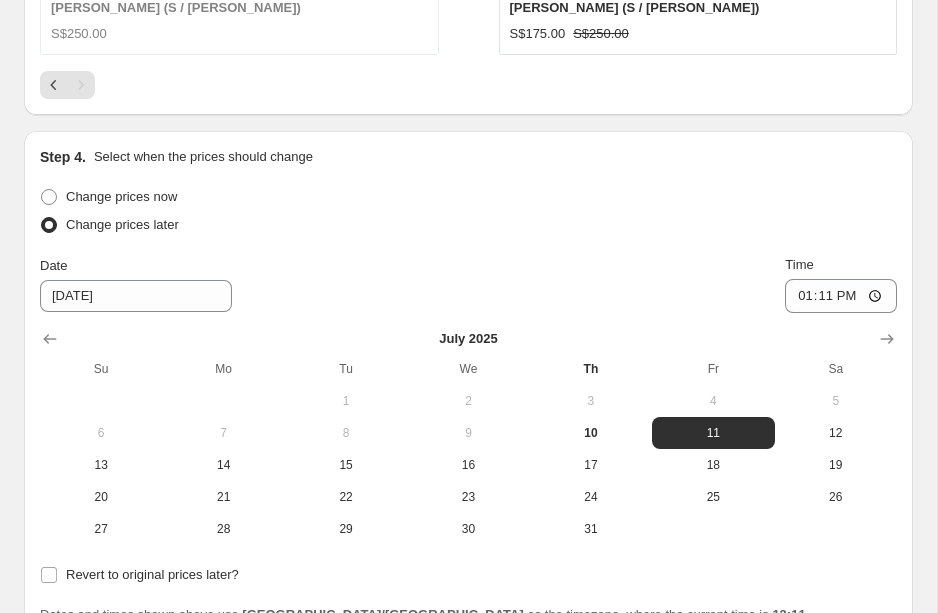 scroll, scrollTop: 2396, scrollLeft: 0, axis: vertical 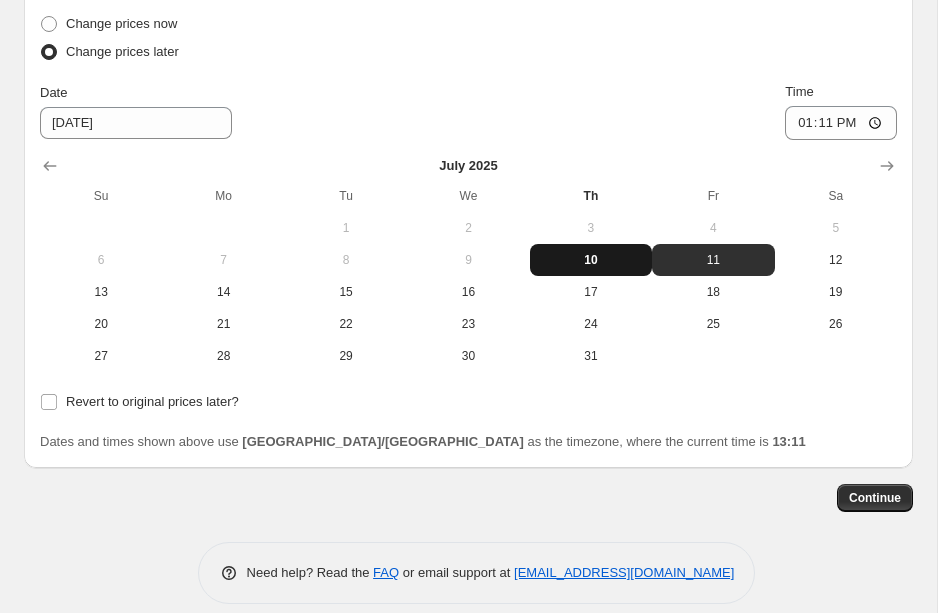 click on "10" at bounding box center [591, 260] 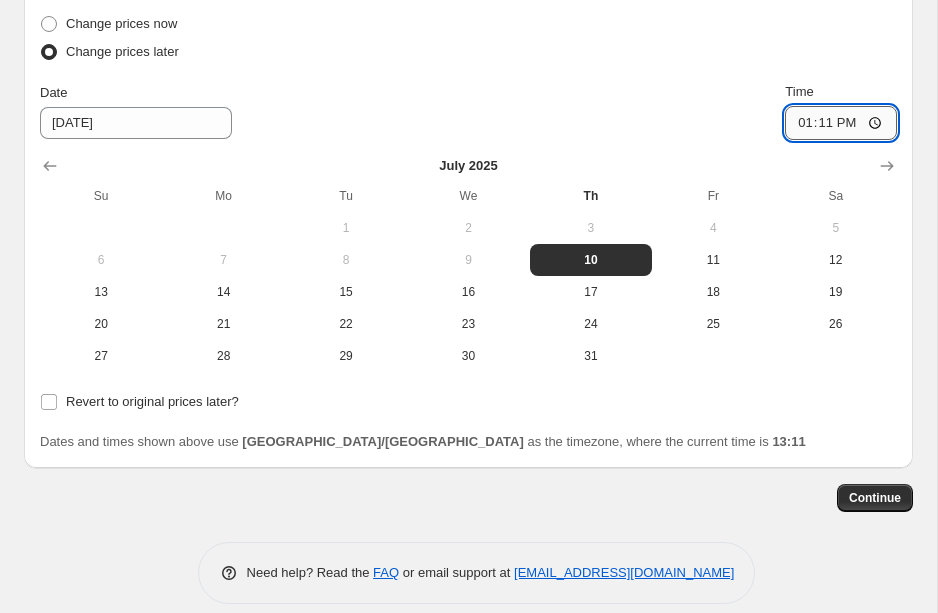 click on "13:11" at bounding box center (841, 123) 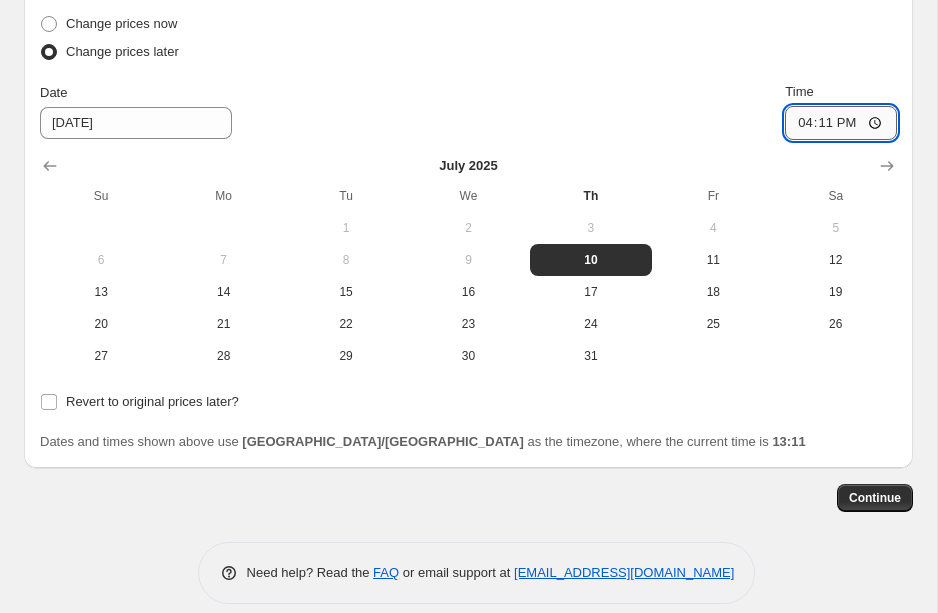 type on "16:00" 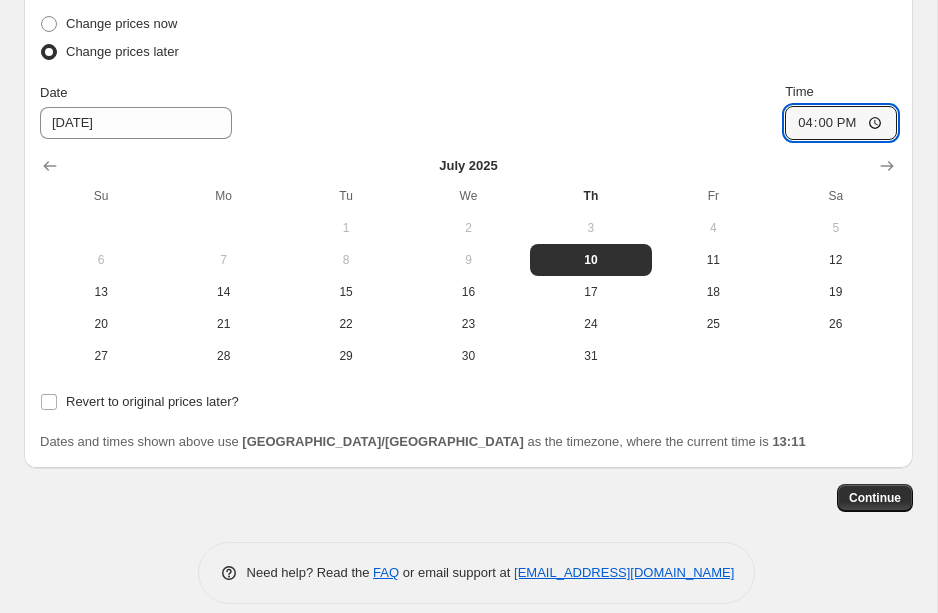 click on "Dates and times shown above use   [GEOGRAPHIC_DATA]/[GEOGRAPHIC_DATA]   as the timezone, where the current time is   13:11" at bounding box center (468, 442) 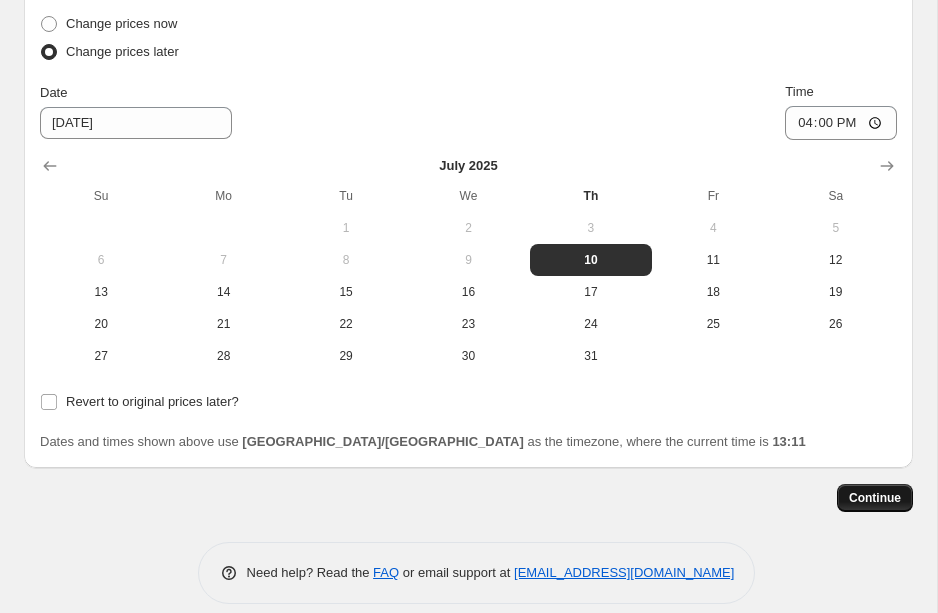 click on "Continue" at bounding box center (875, 498) 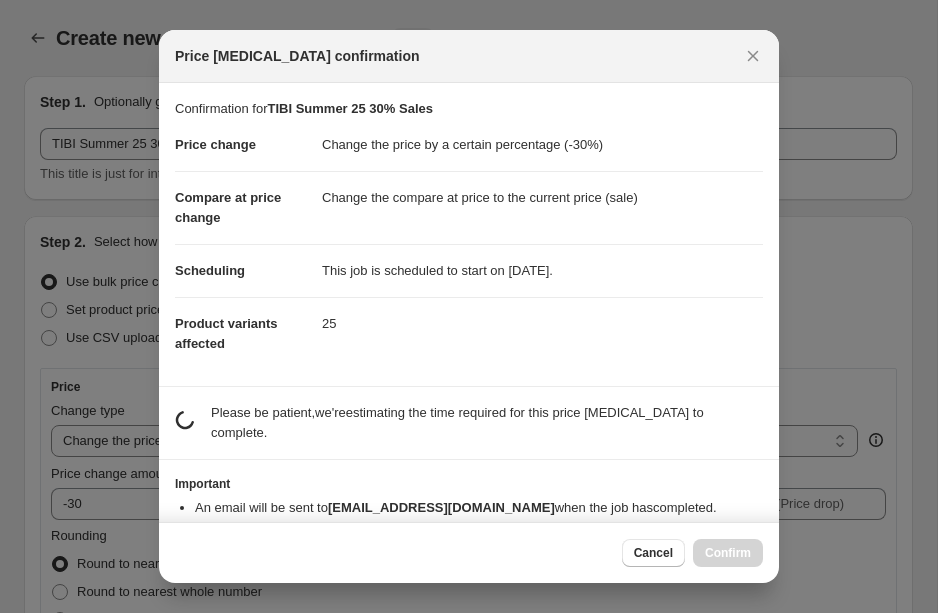 scroll, scrollTop: 2396, scrollLeft: 0, axis: vertical 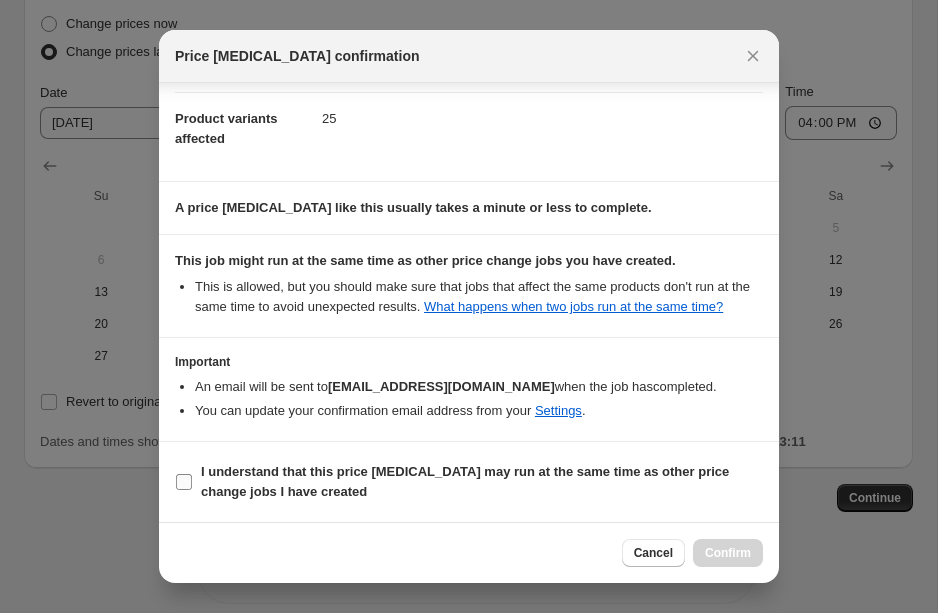 click on "I understand that this price [MEDICAL_DATA] may run at the same time as other price change jobs I have created" at bounding box center [482, 482] 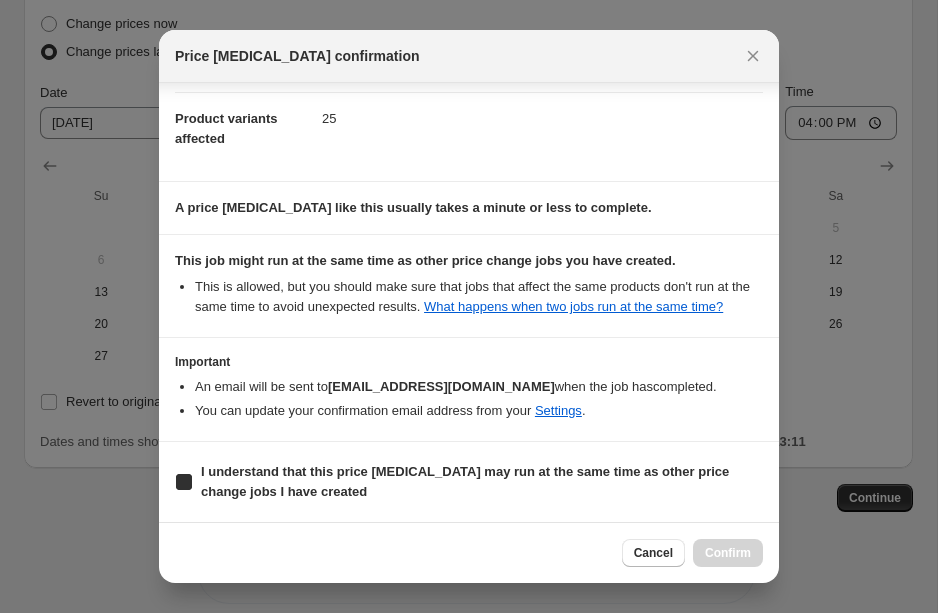 checkbox on "true" 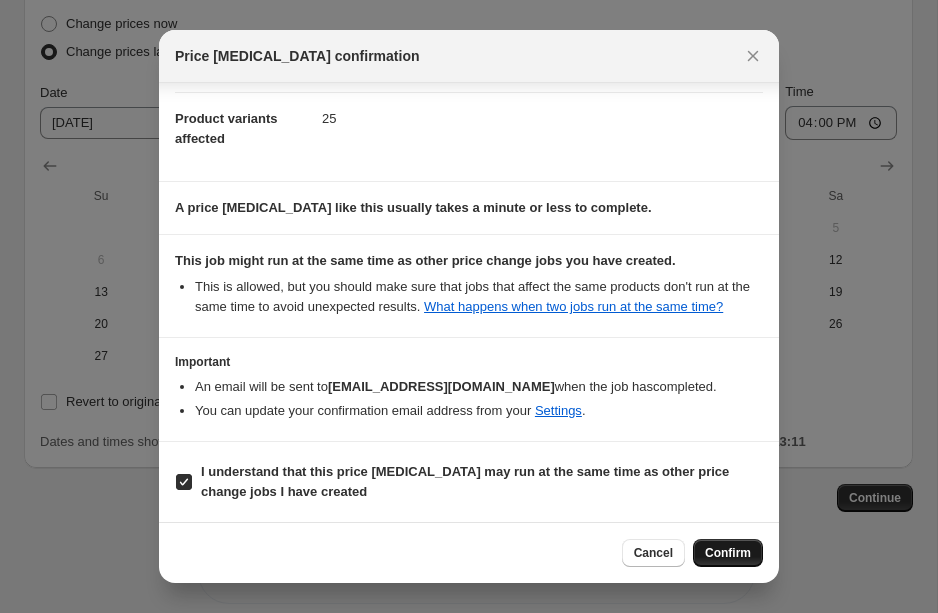 click on "Confirm" at bounding box center (728, 553) 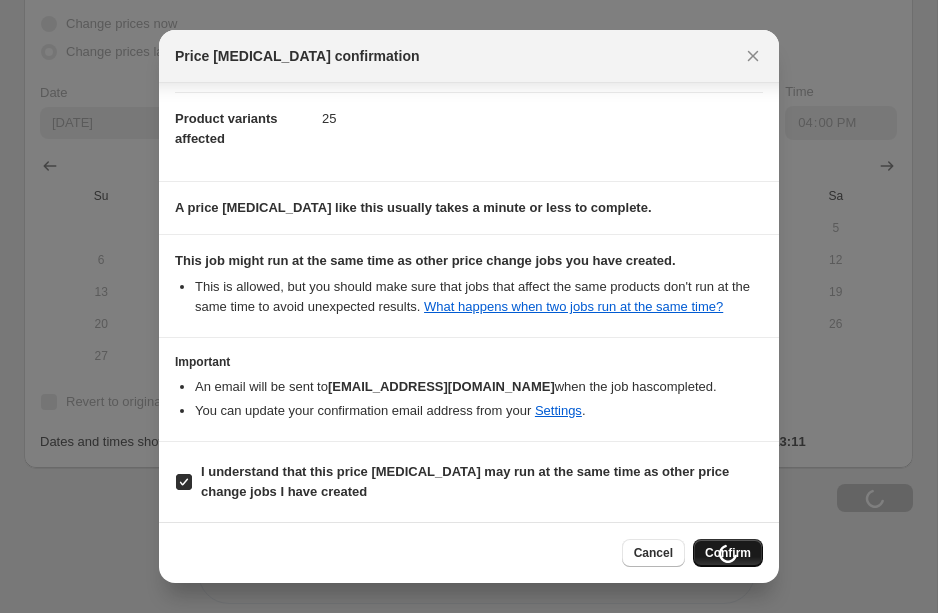 type on "TIBI Summer 25 30% Sales" 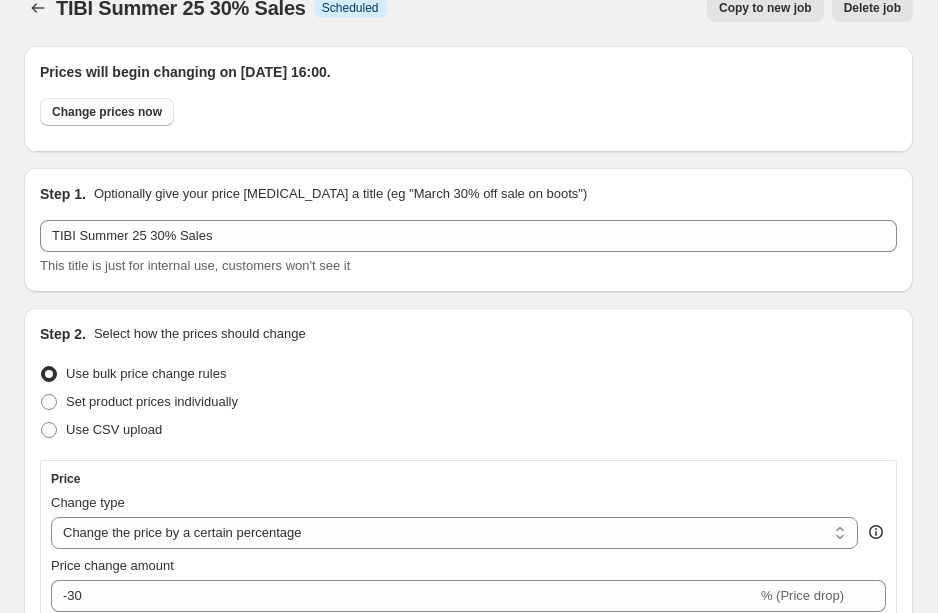scroll, scrollTop: 0, scrollLeft: 0, axis: both 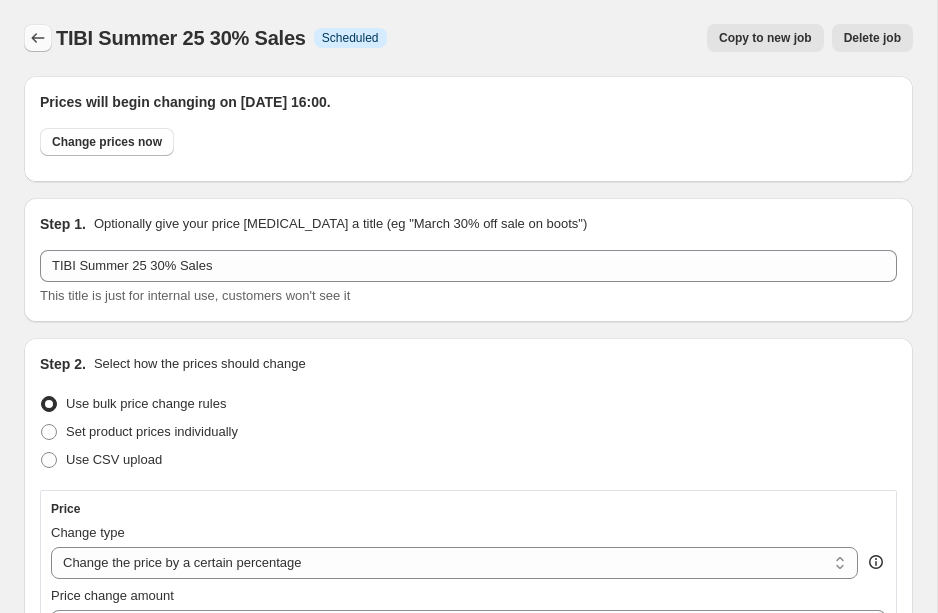 click 